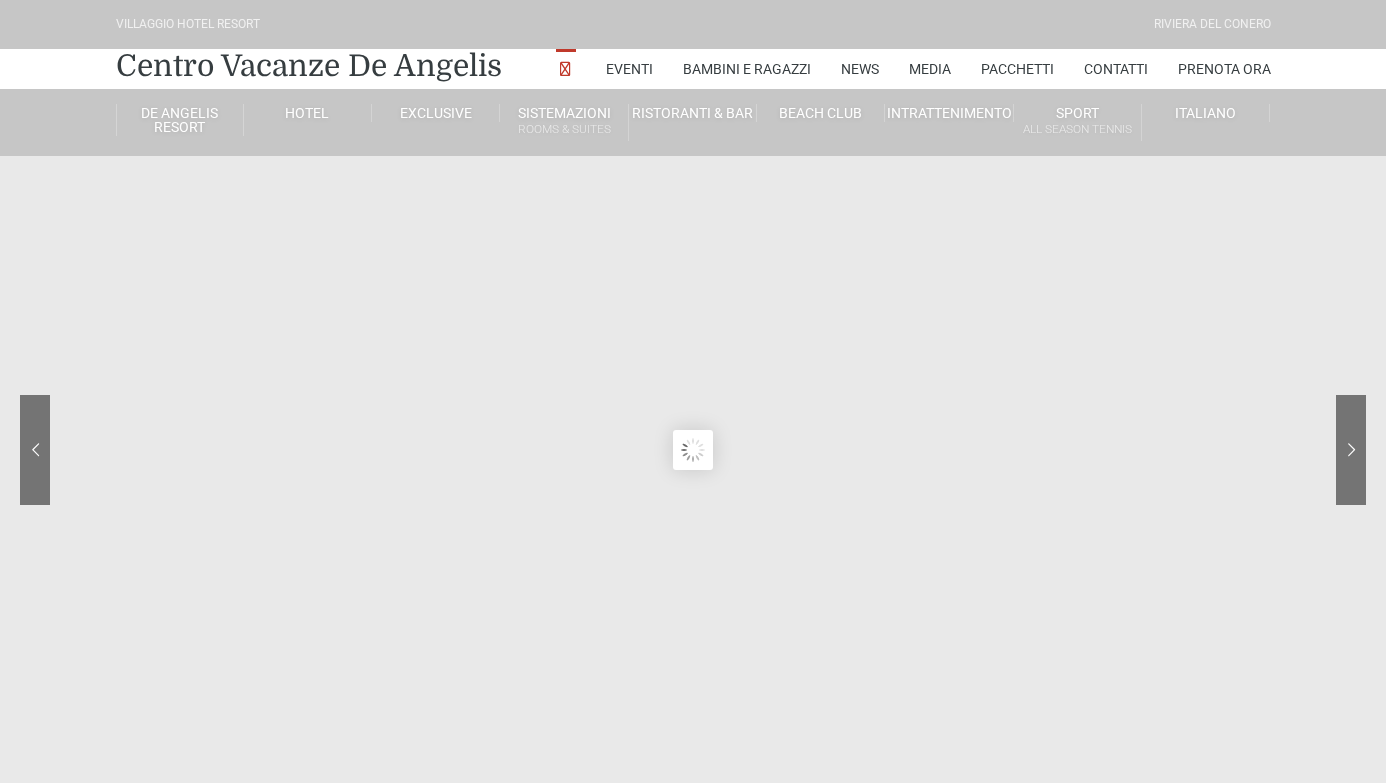 scroll, scrollTop: 0, scrollLeft: 0, axis: both 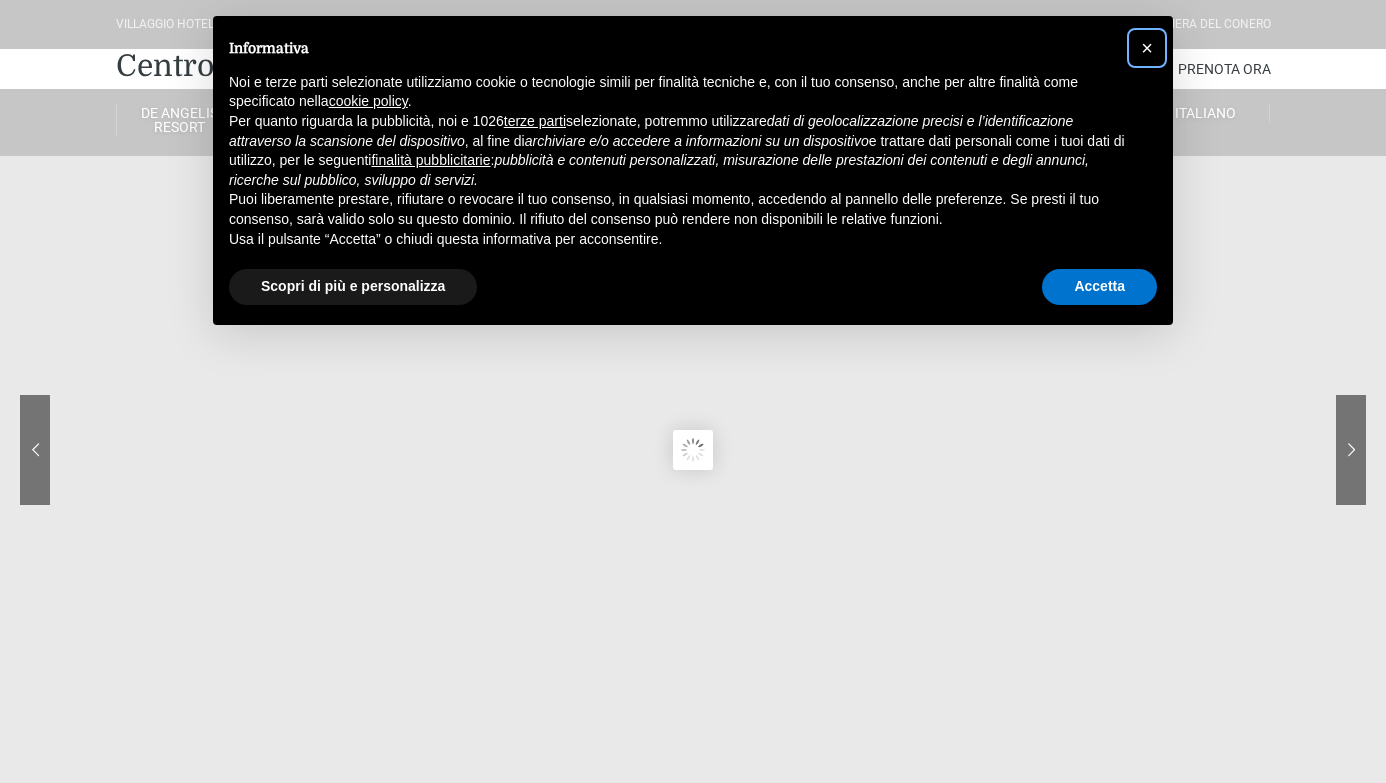 click on "×" at bounding box center [1147, 48] 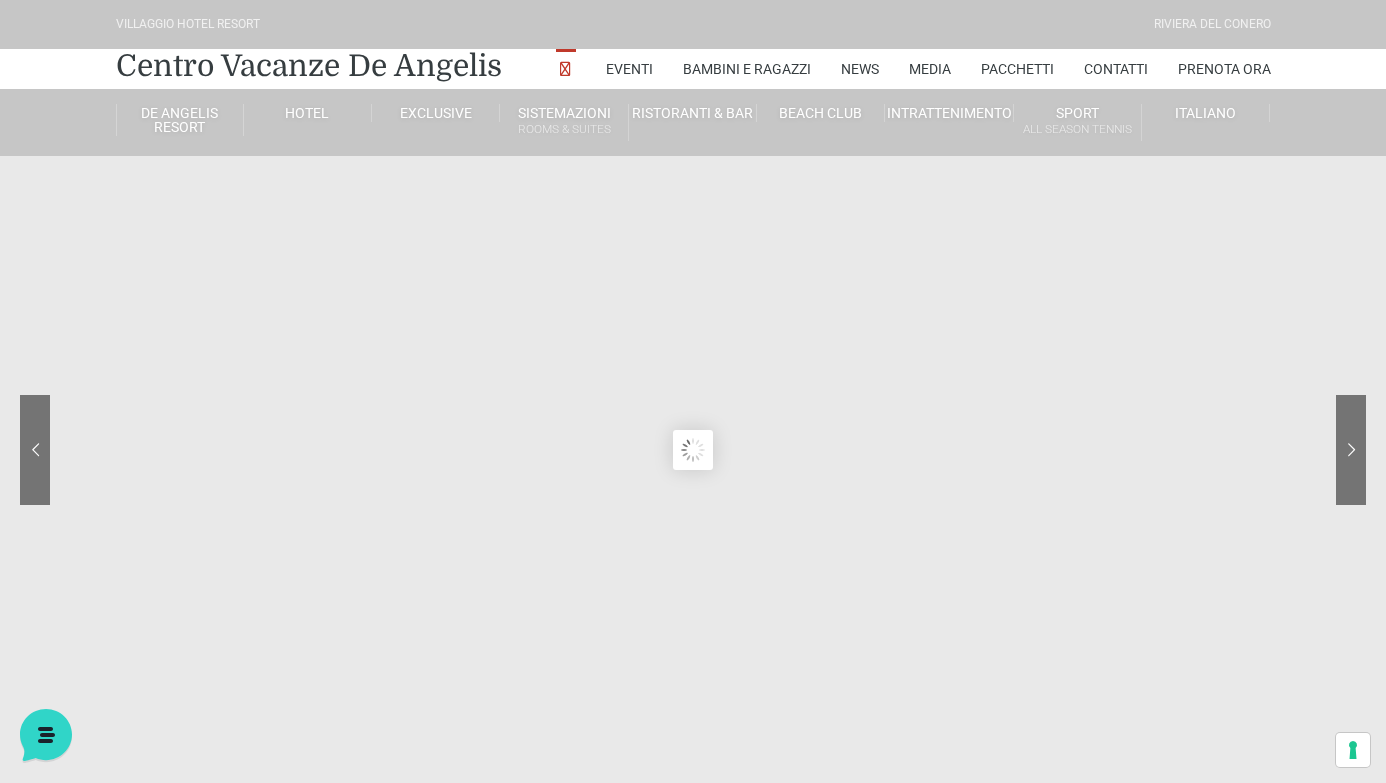 scroll, scrollTop: 0, scrollLeft: 0, axis: both 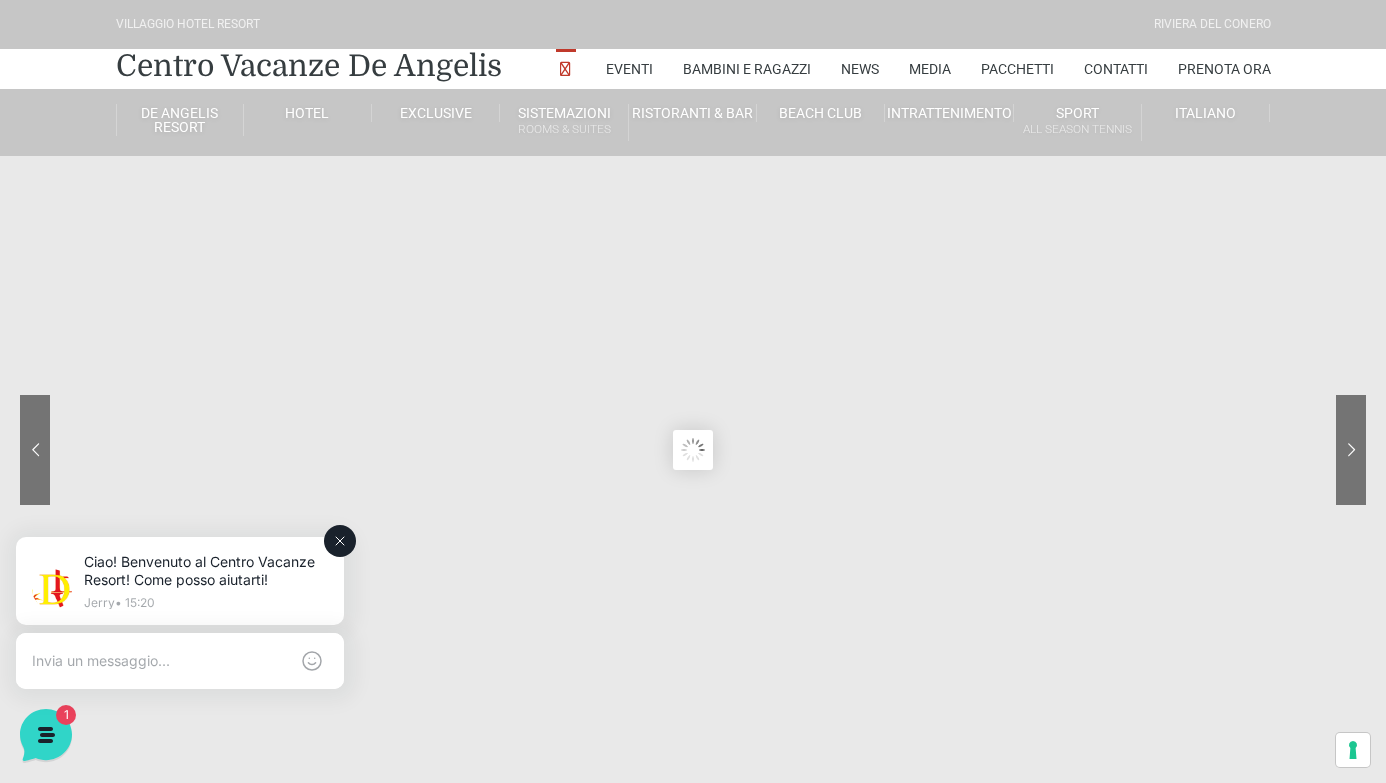 drag, startPoint x: 125, startPoint y: 653, endPoint x: 113, endPoint y: 1167, distance: 514.1401 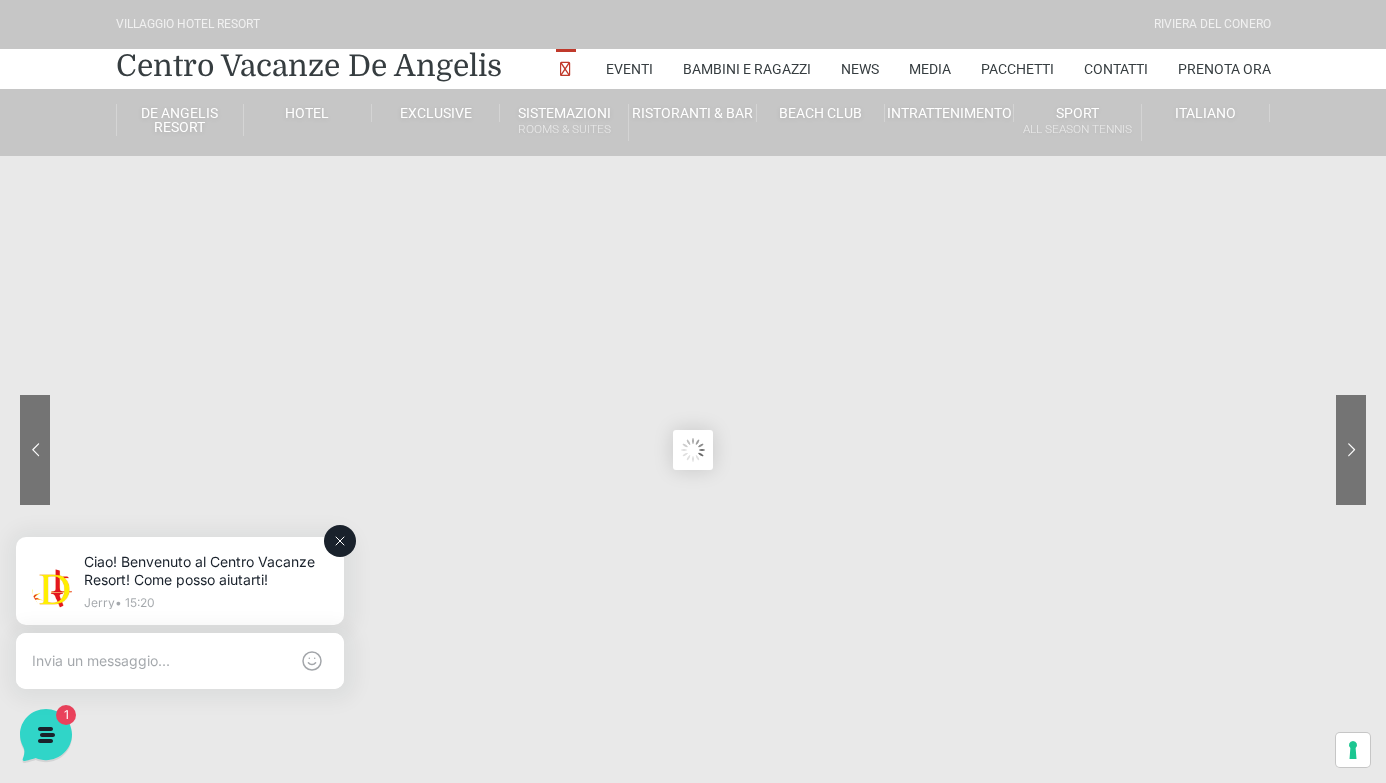 click at bounding box center (160, 661) 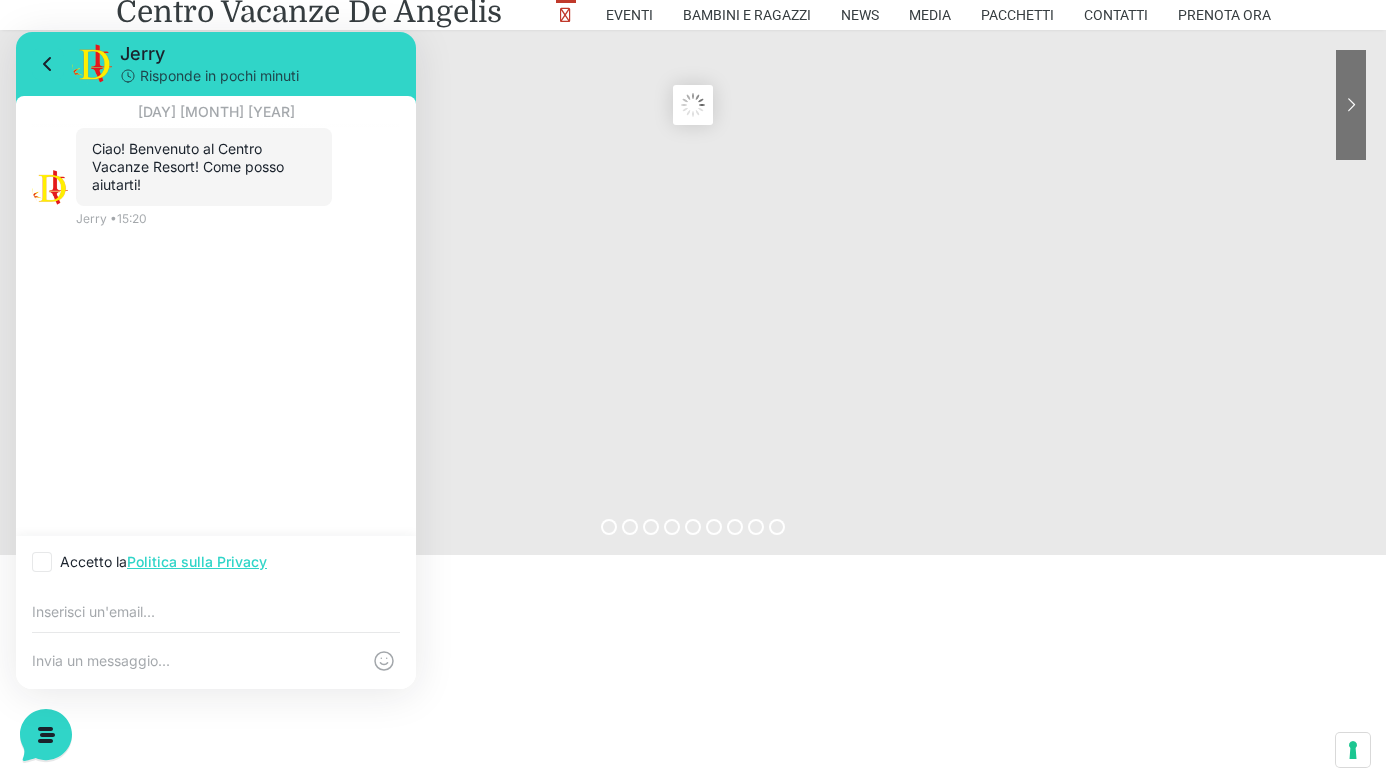 scroll, scrollTop: 337, scrollLeft: 0, axis: vertical 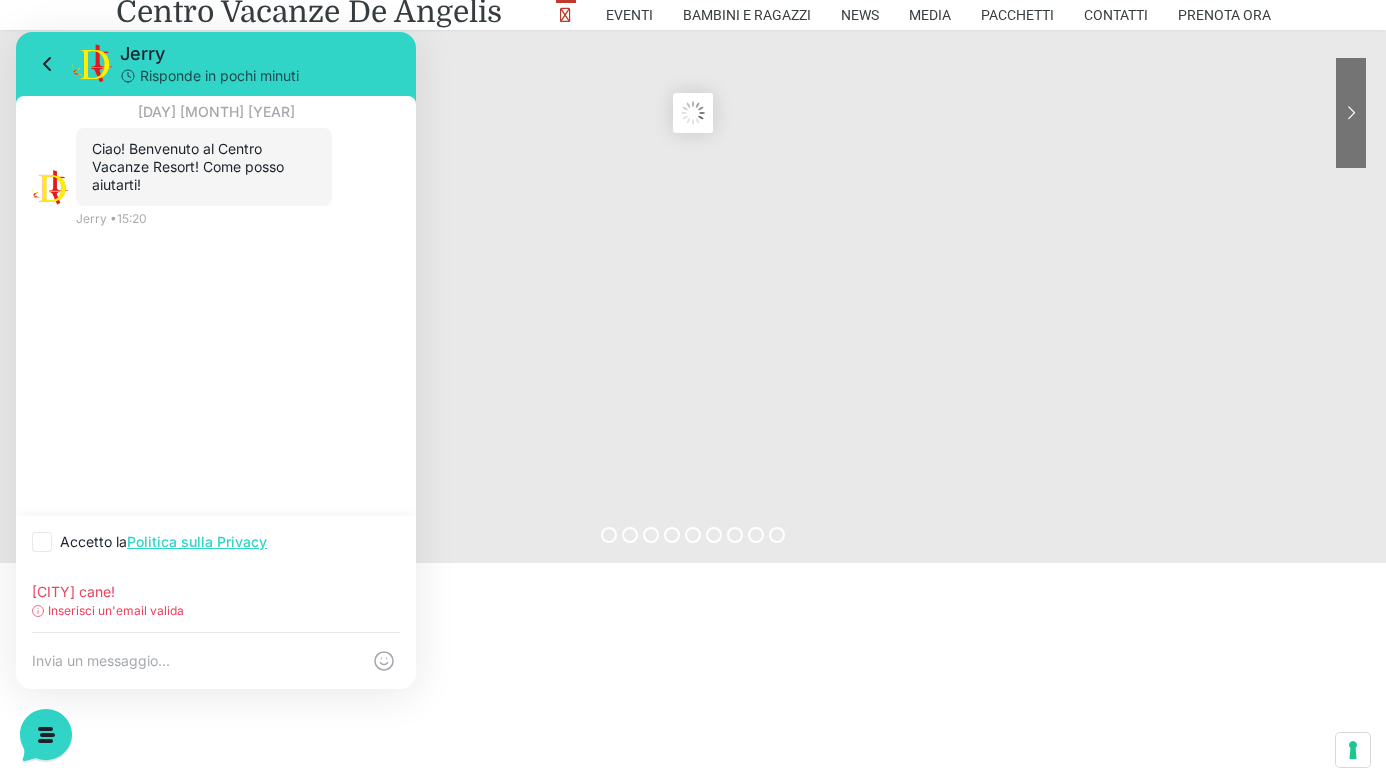 click on "dio cane!" at bounding box center [216, 592] 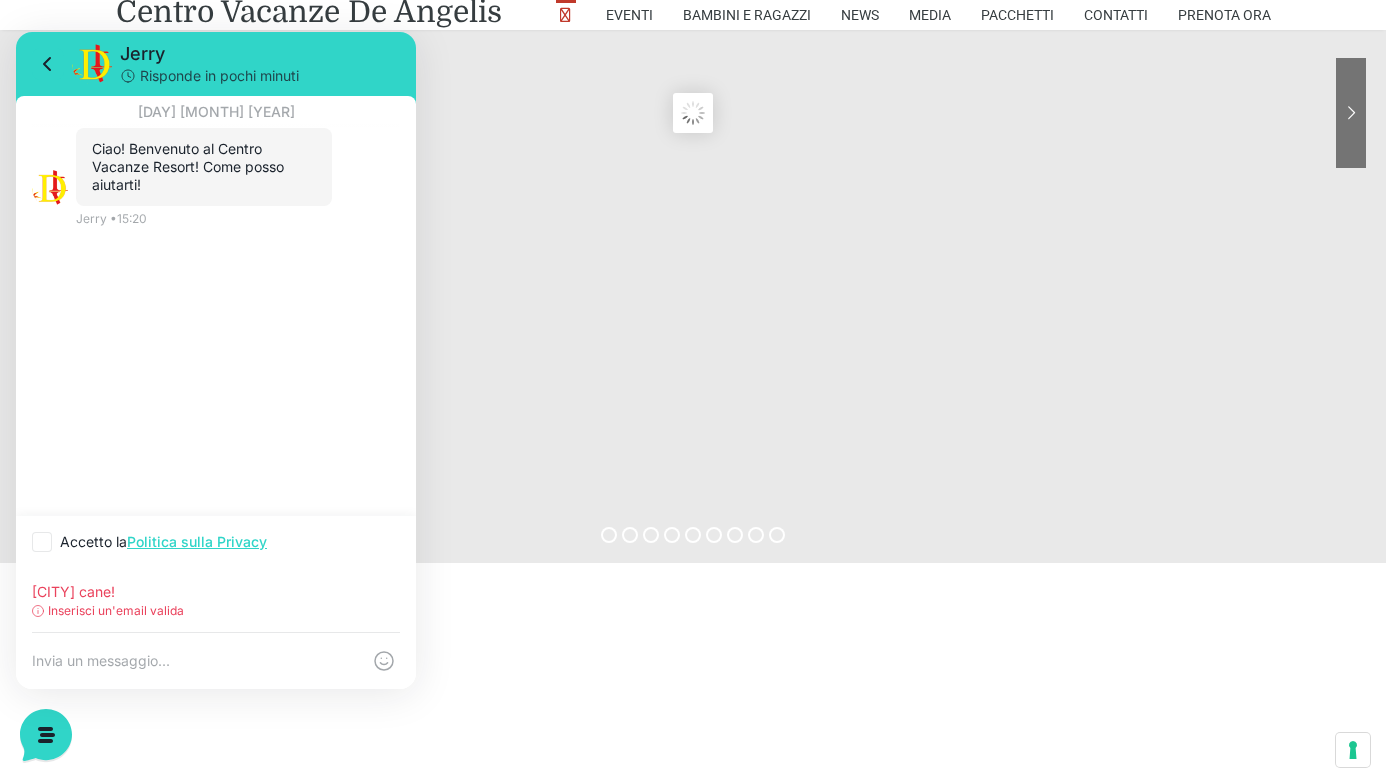 click on "dio cane!" at bounding box center [216, 592] 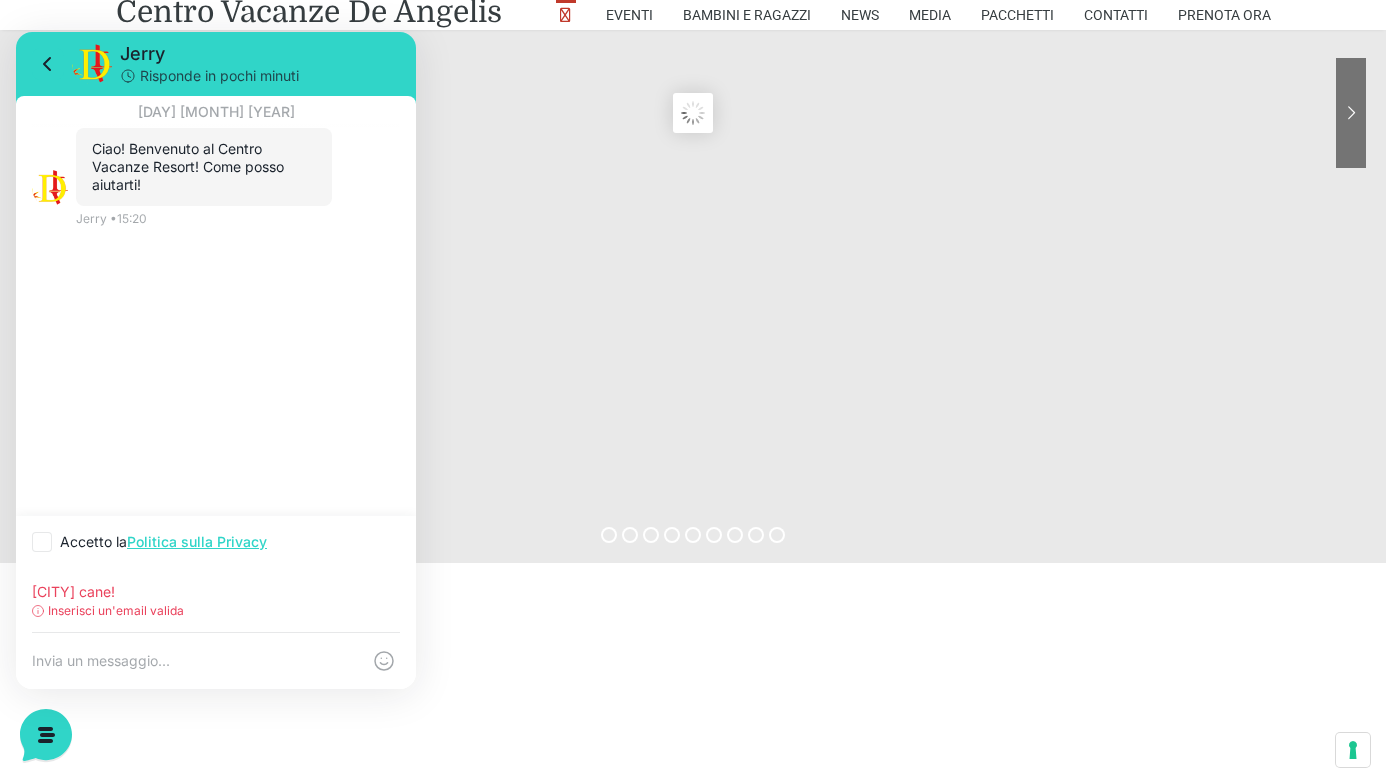 click on "dio cane!" at bounding box center (216, 592) 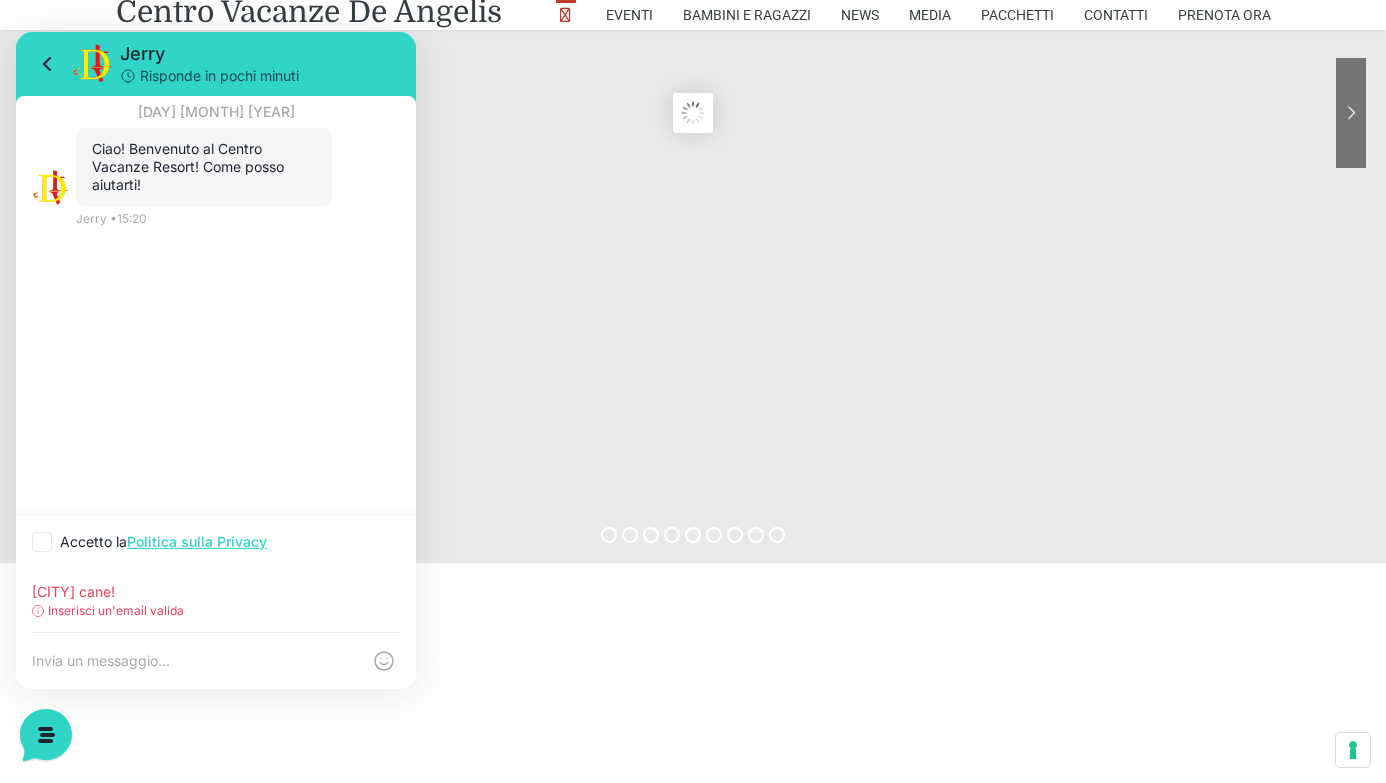 drag, startPoint x: 144, startPoint y: 593, endPoint x: 71, endPoint y: 611, distance: 75.18643 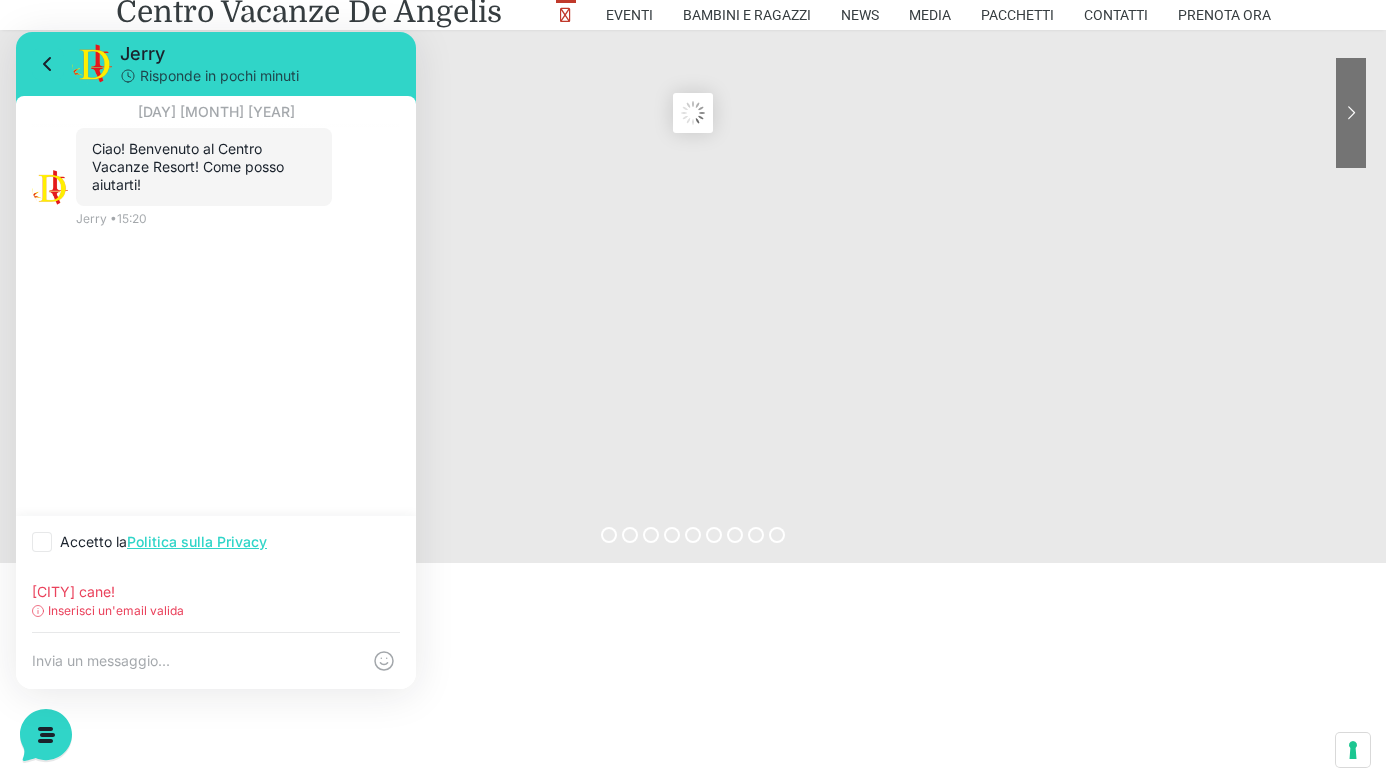 click on "dio cane!" at bounding box center [216, 592] 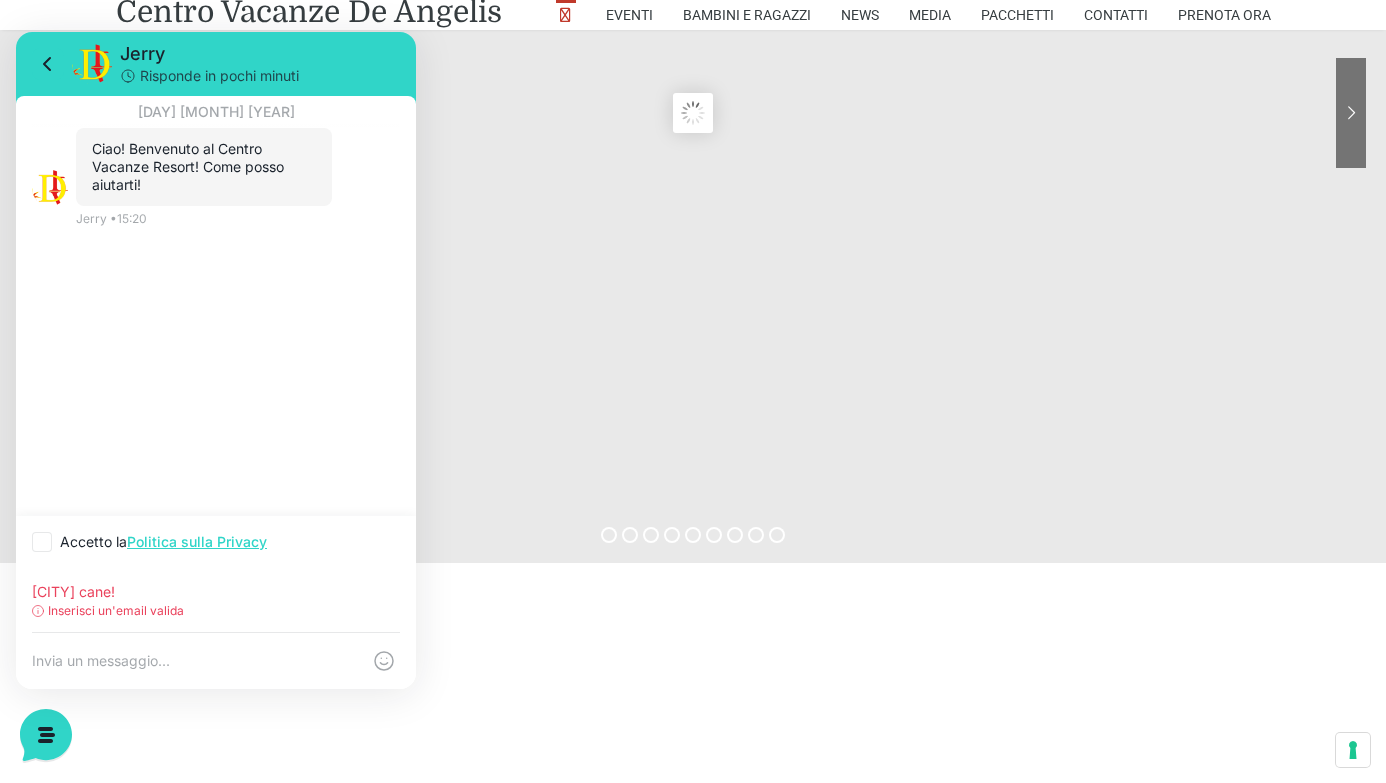 type on "dio cane!" 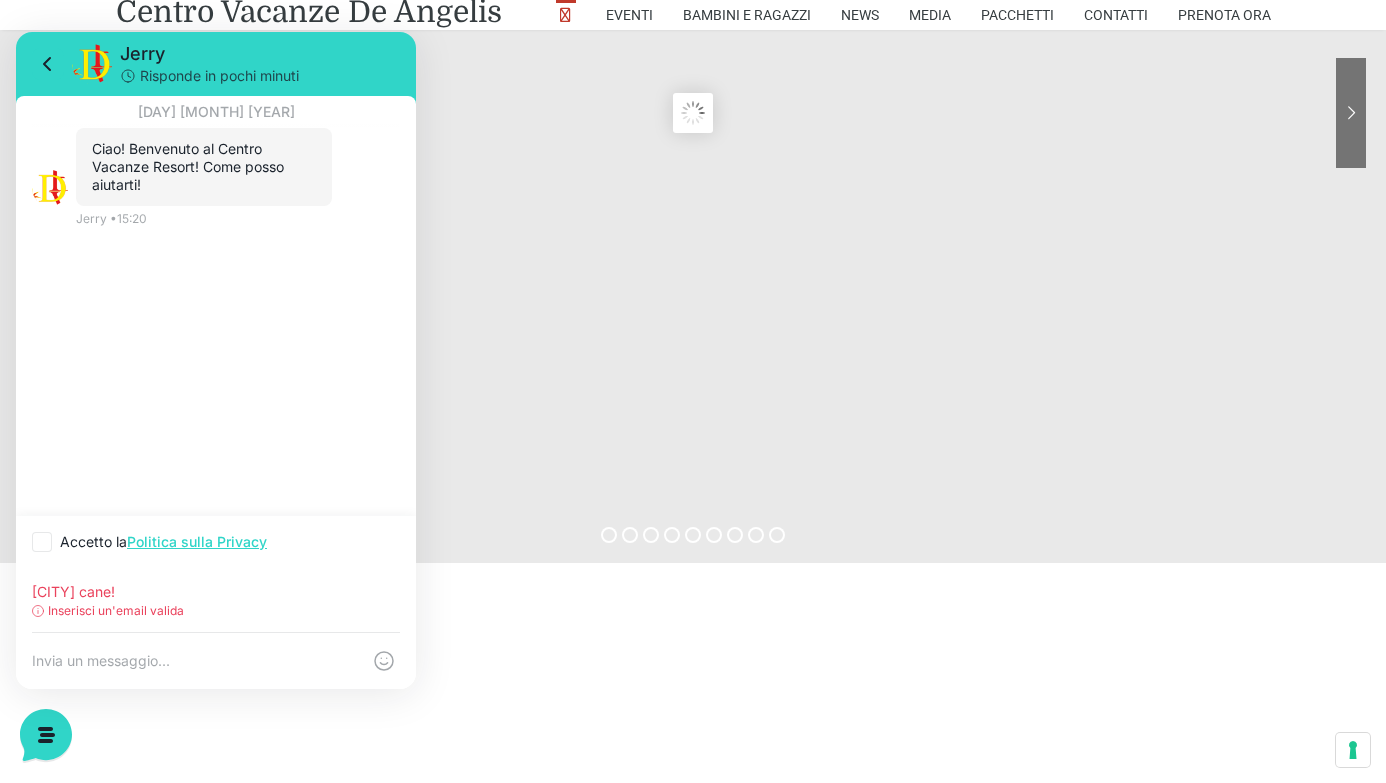 click at bounding box center (216, 661) 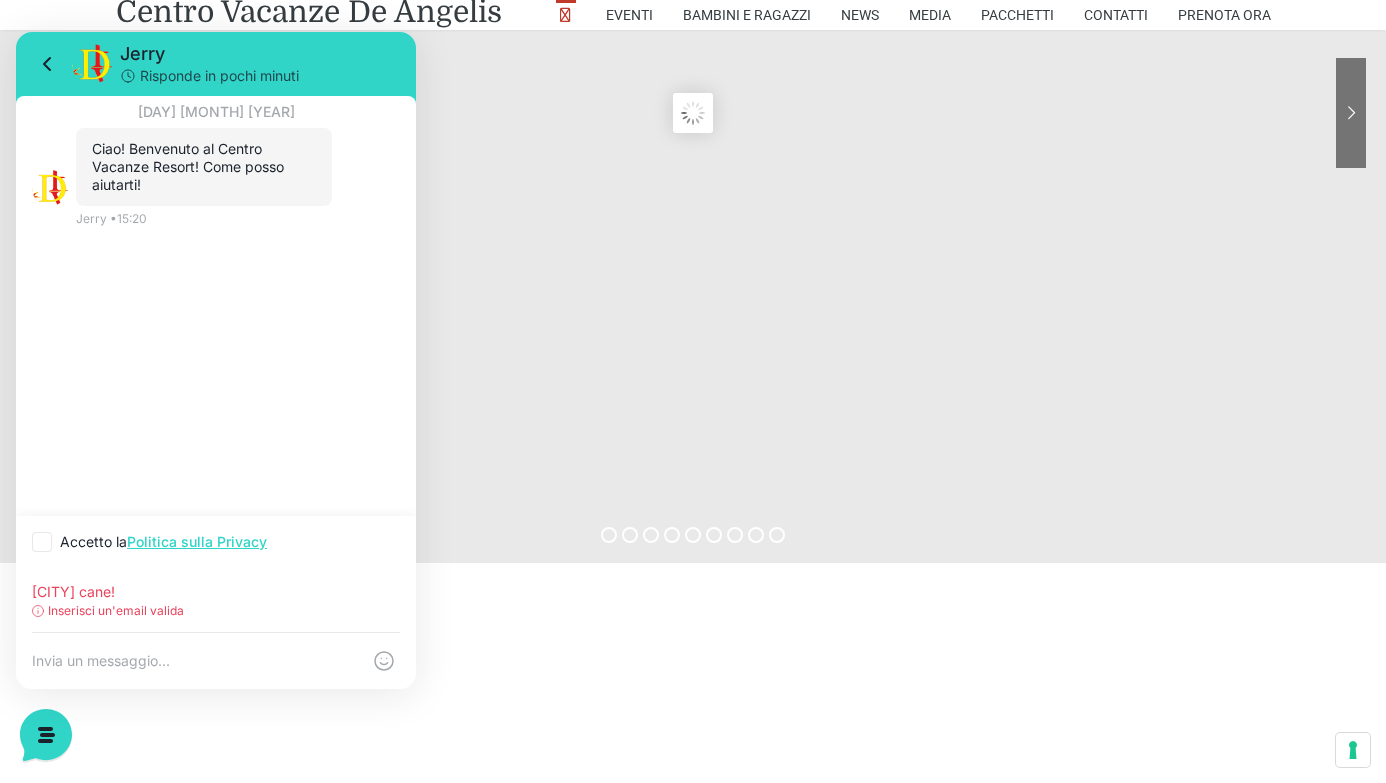 click at bounding box center (196, 661) 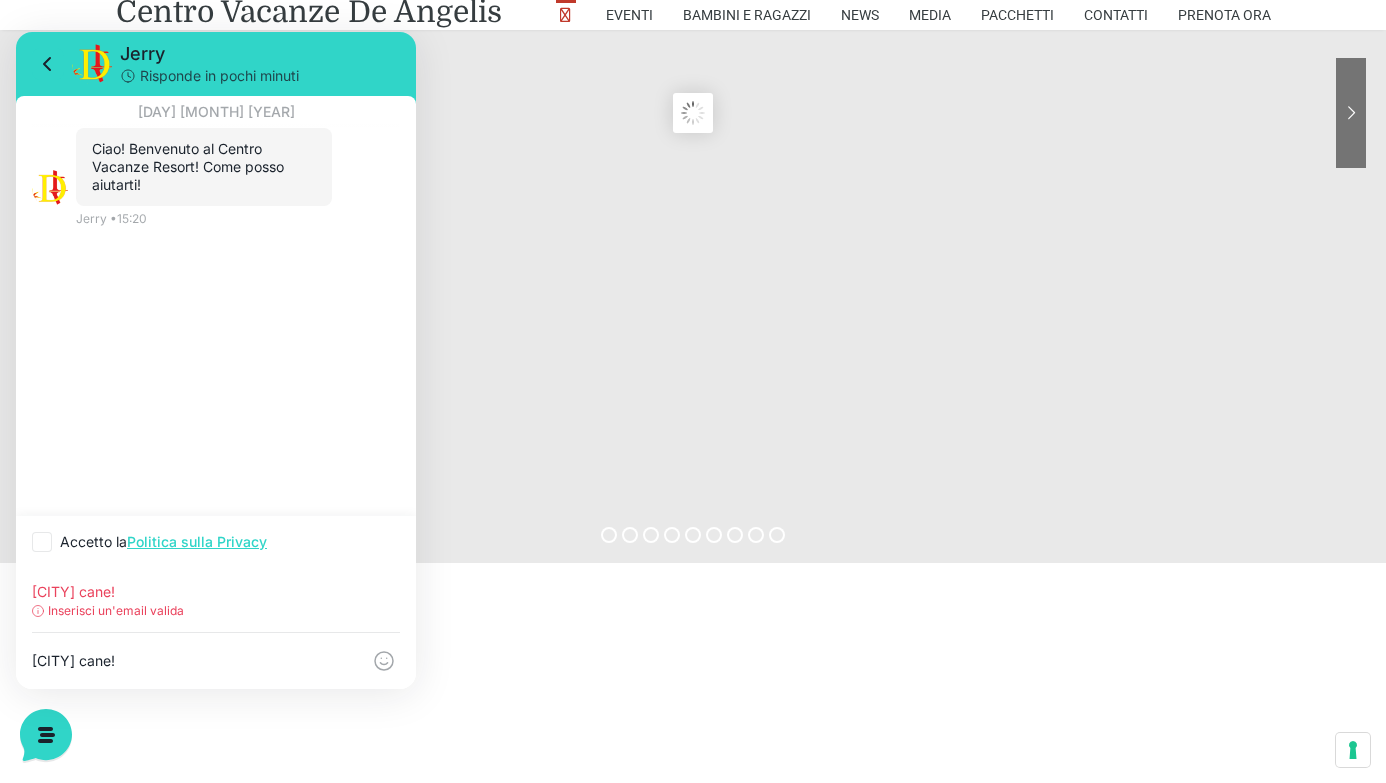 type on "dio cane!" 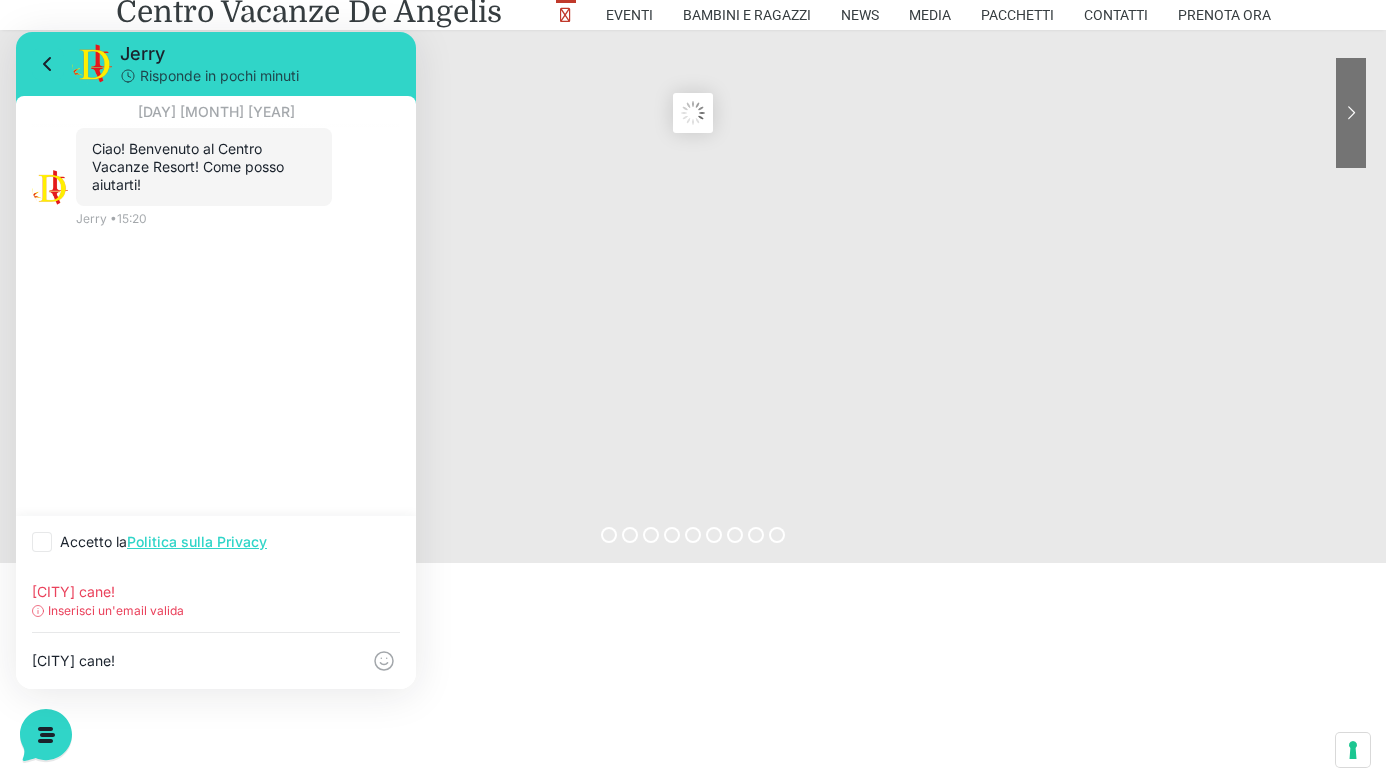 click on "Jerry Risponde in pochi minuti" at bounding box center [216, 64] 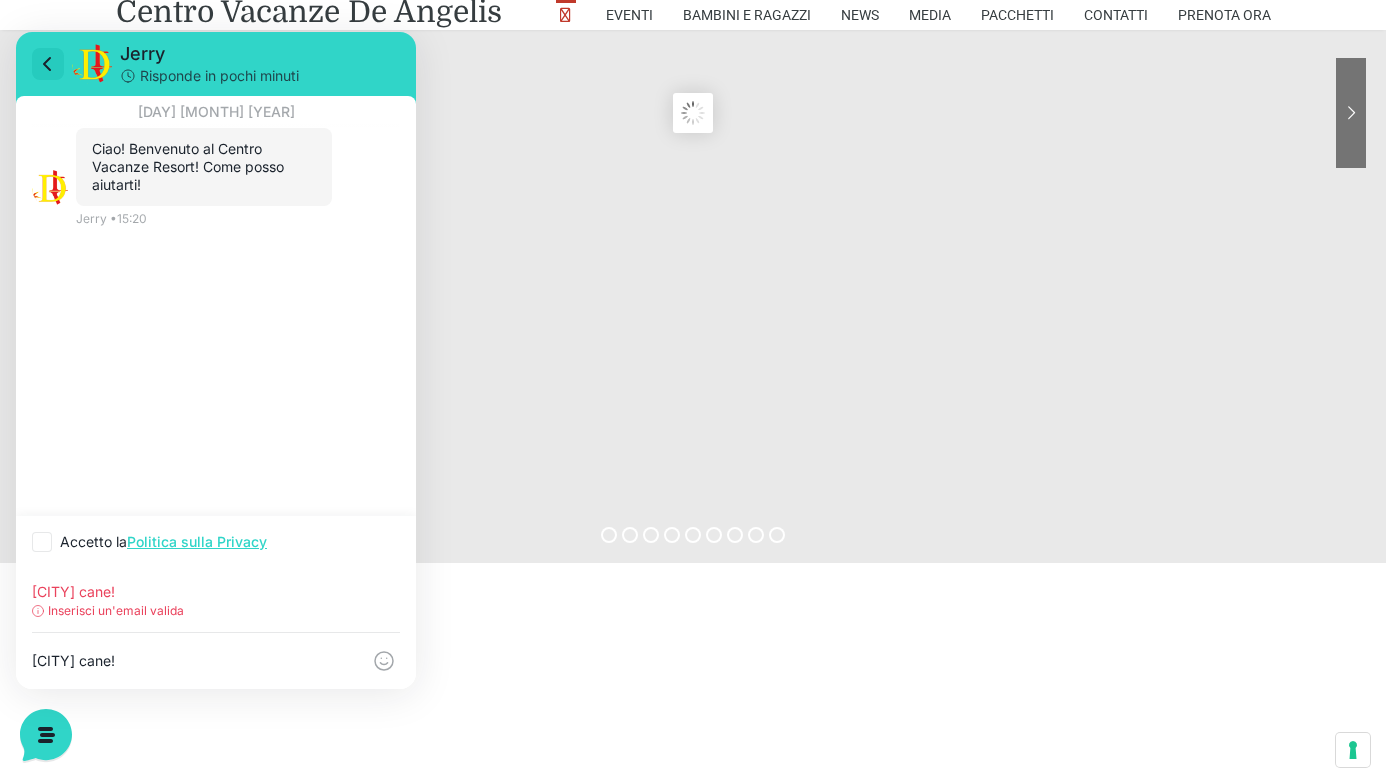 click 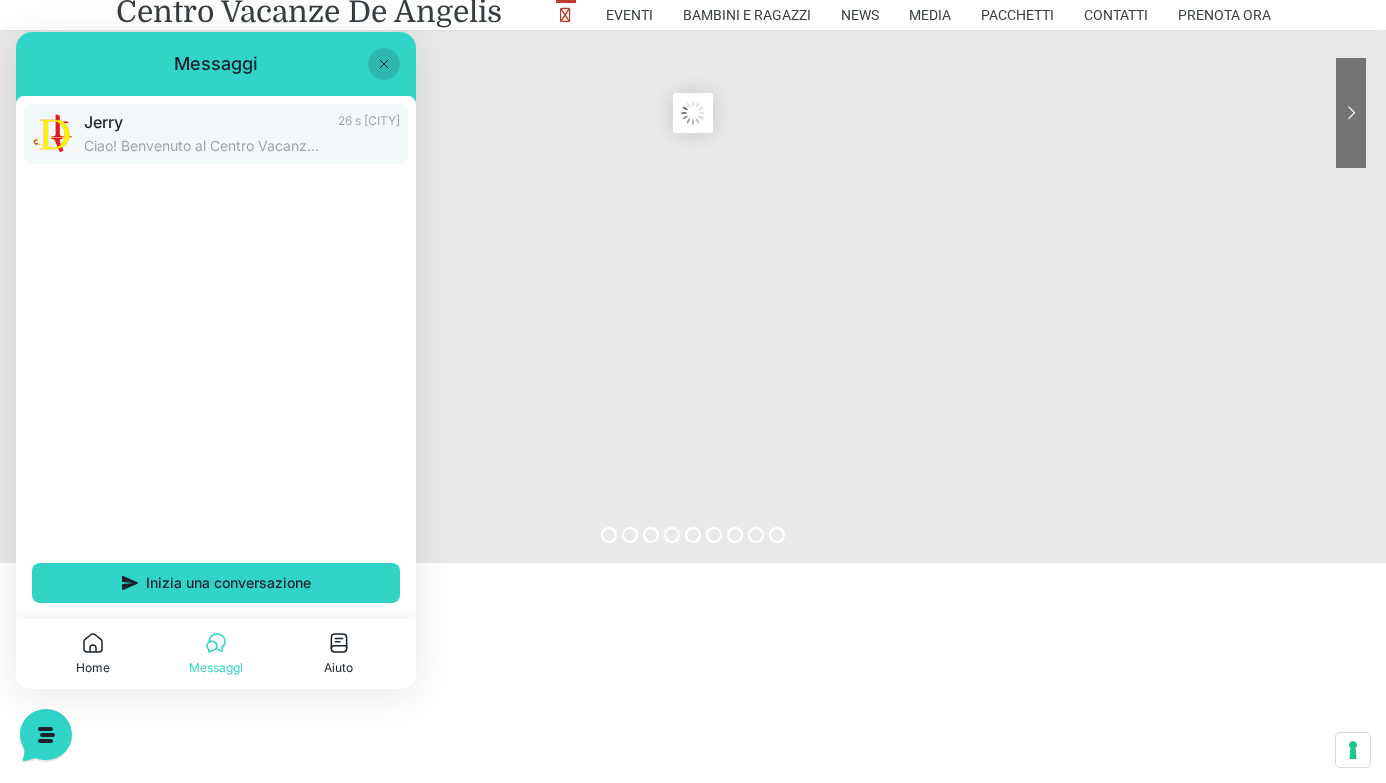 click on "Ciao! Benvenuto al Centro Vacanze Resort! Come posso aiutarti!" at bounding box center [205, 146] 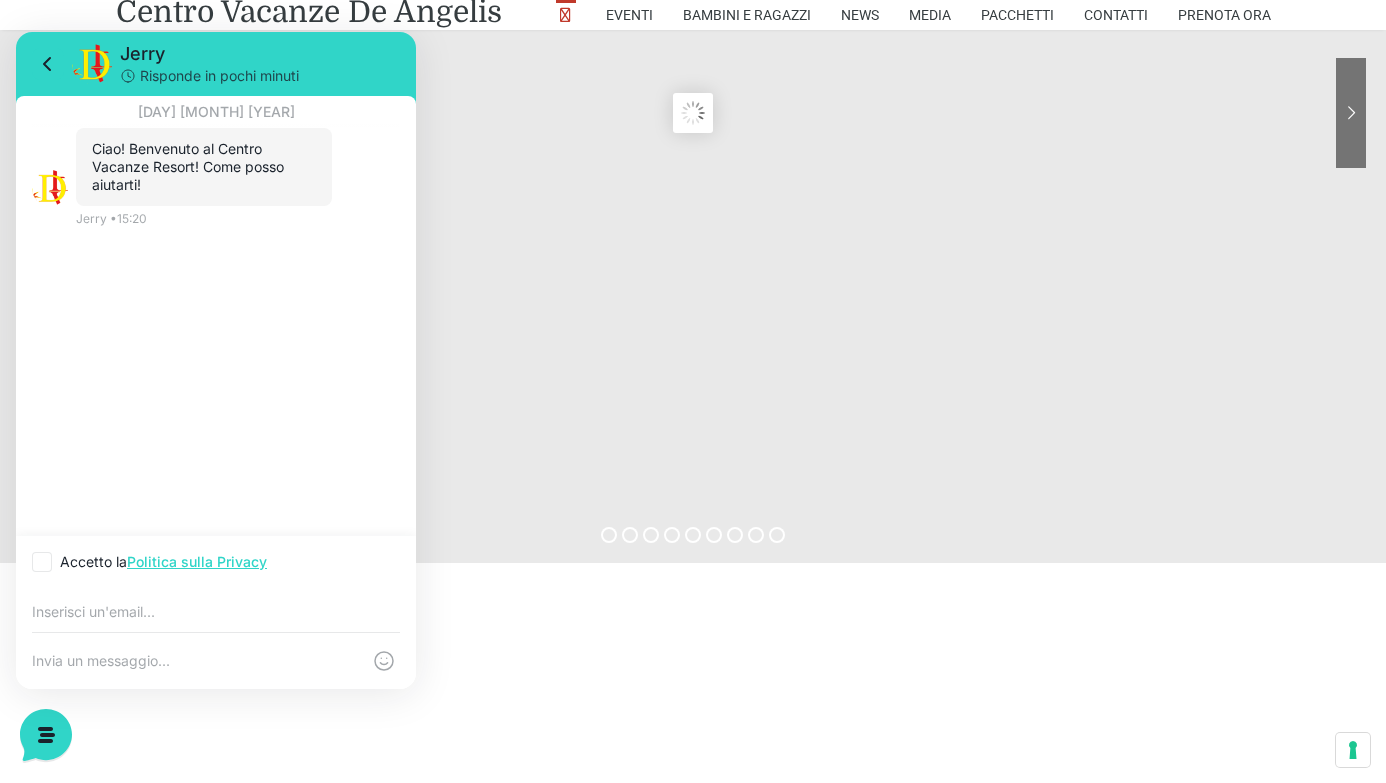 click at bounding box center (216, 661) 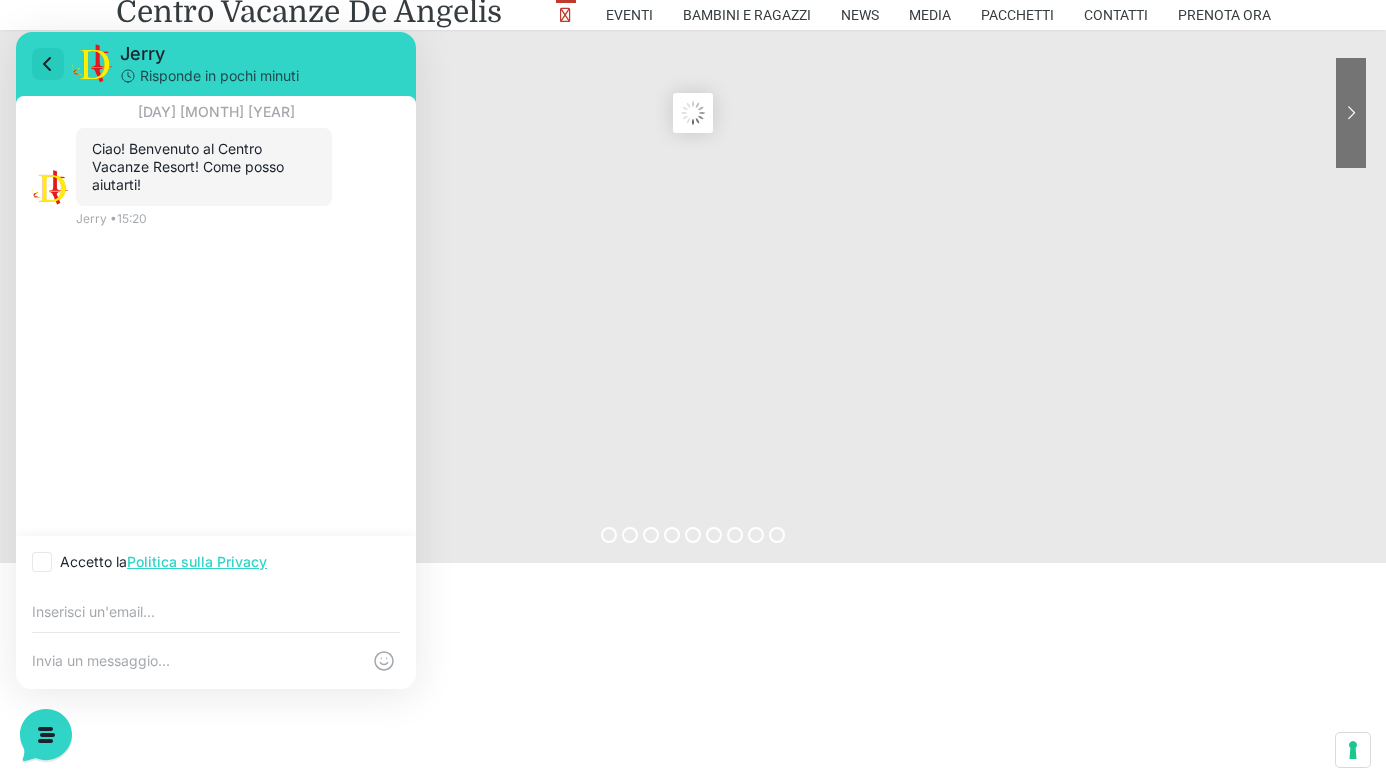 click 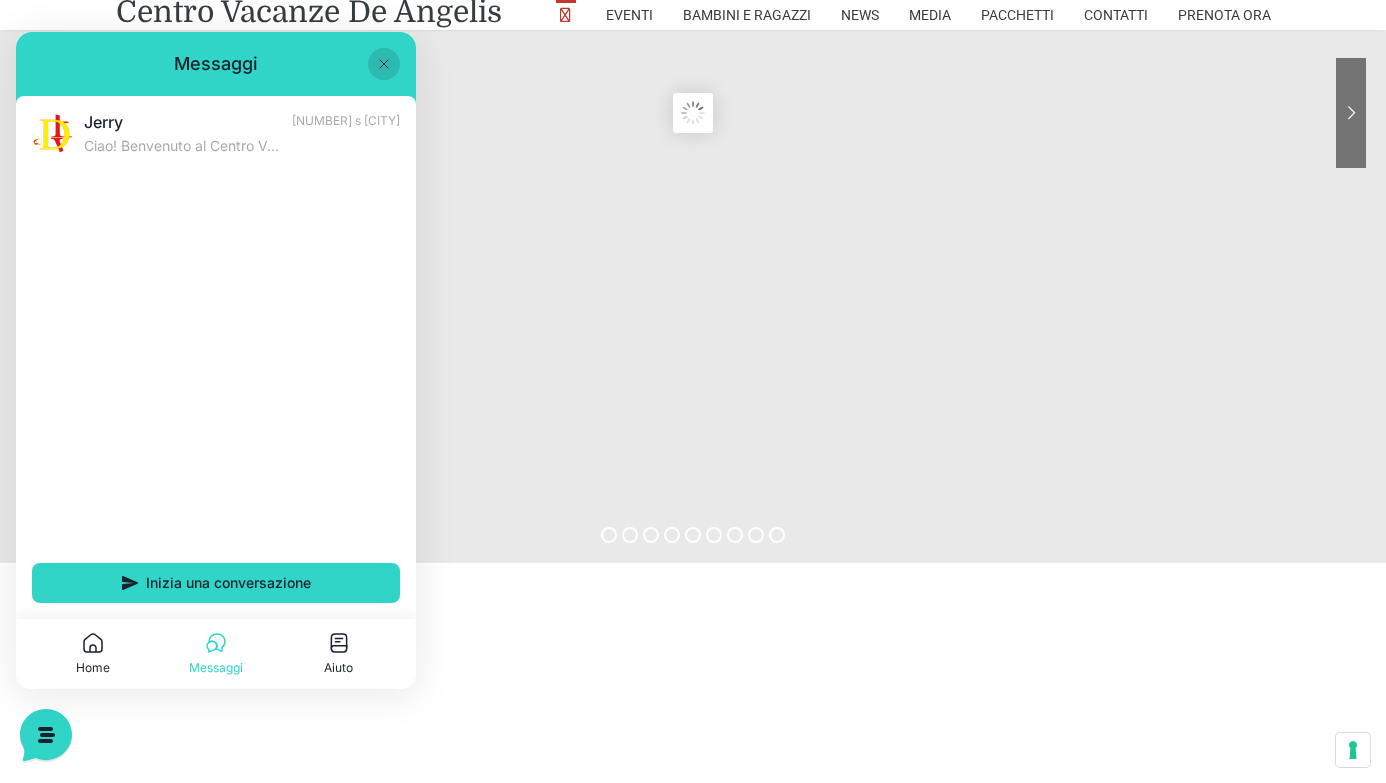 click 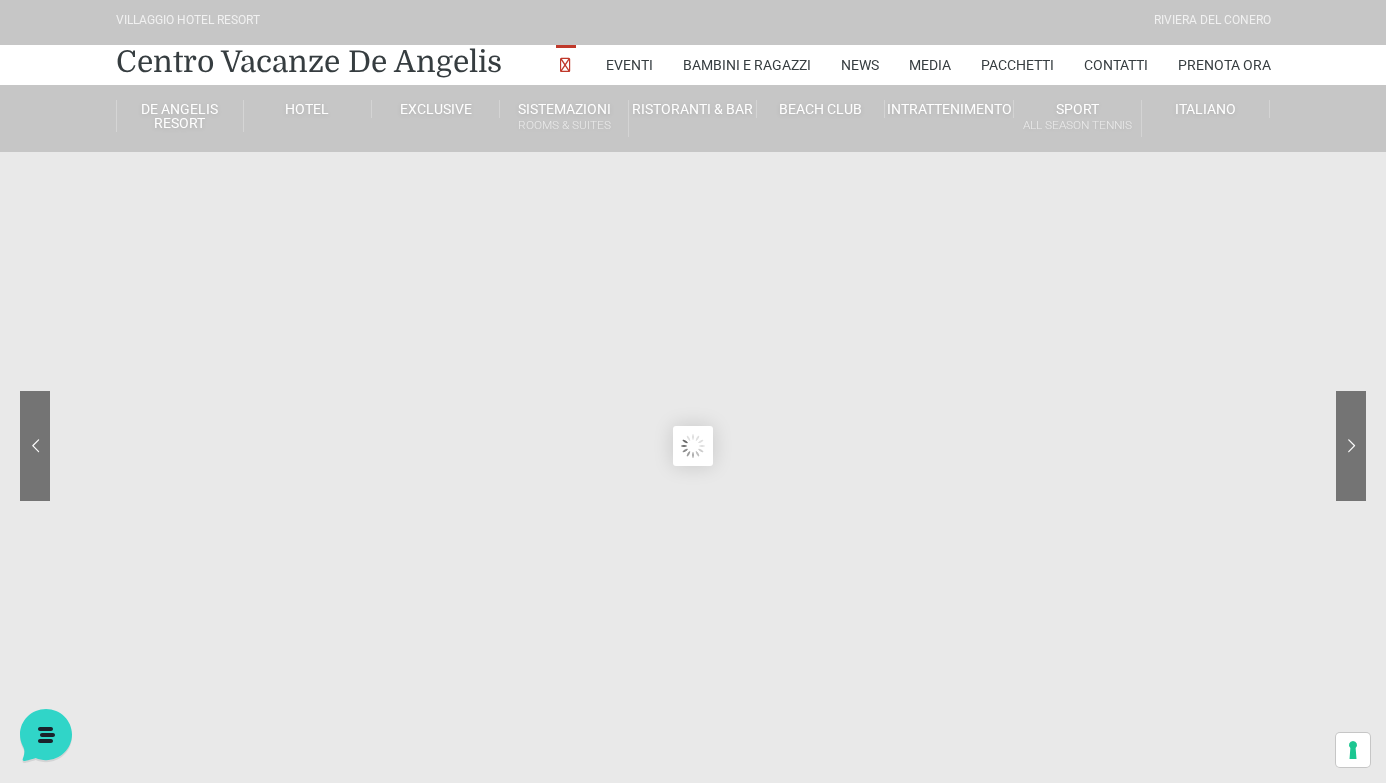 scroll, scrollTop: 0, scrollLeft: 0, axis: both 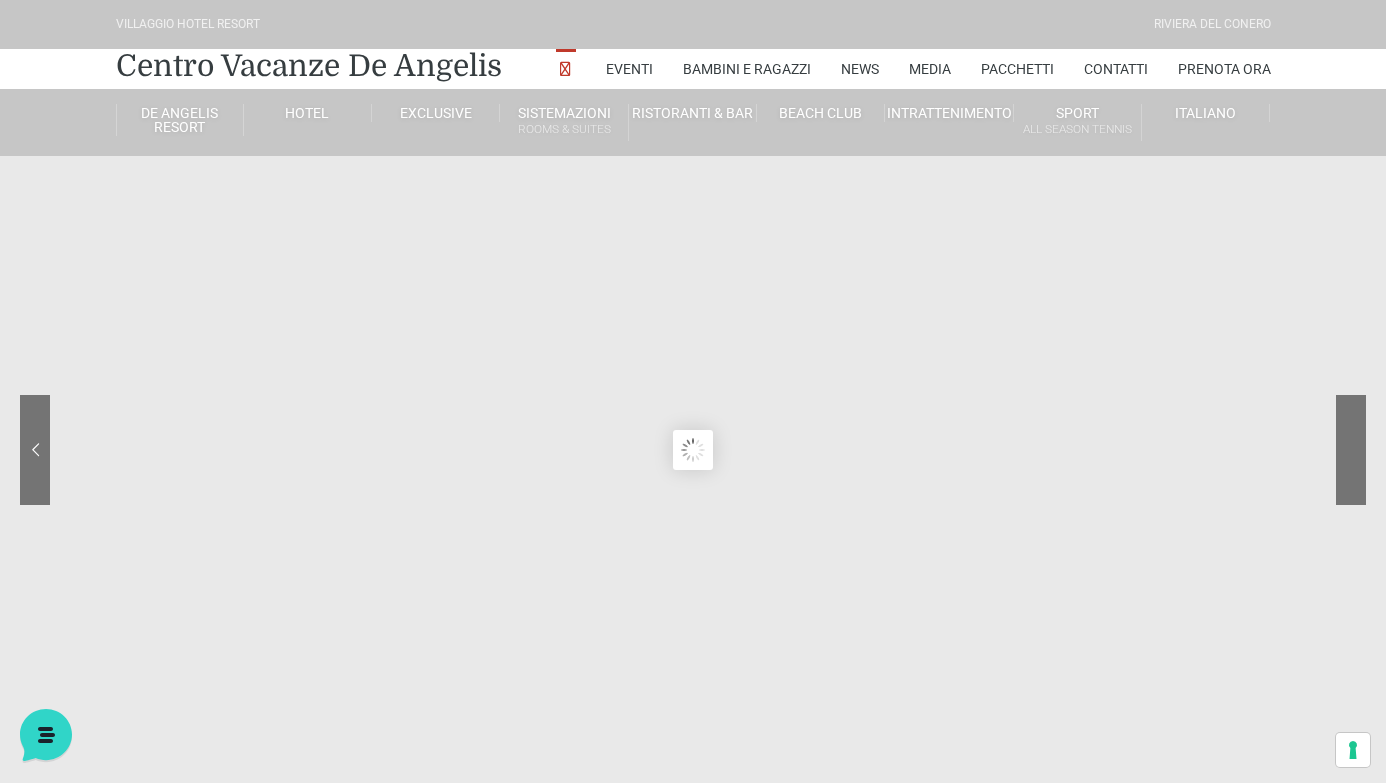 click 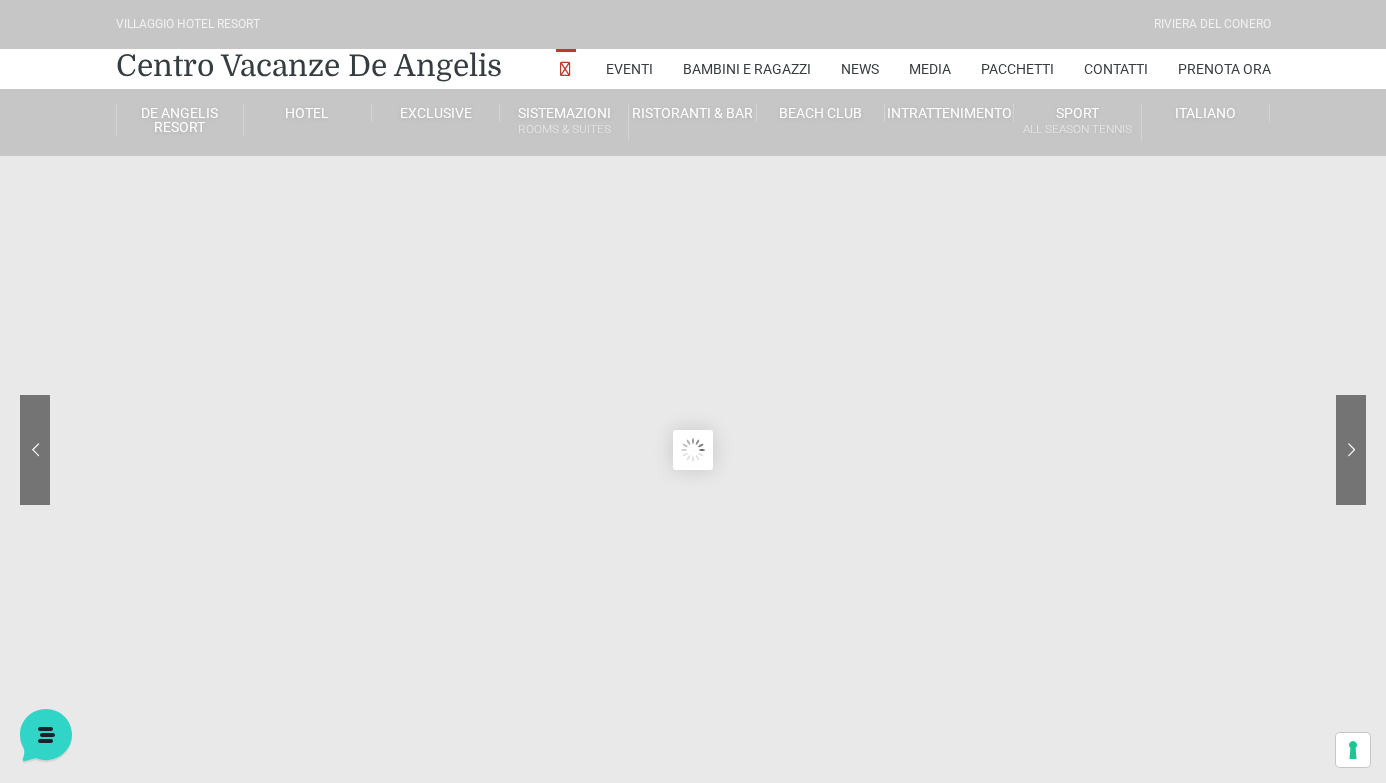 click at bounding box center [566, 71] 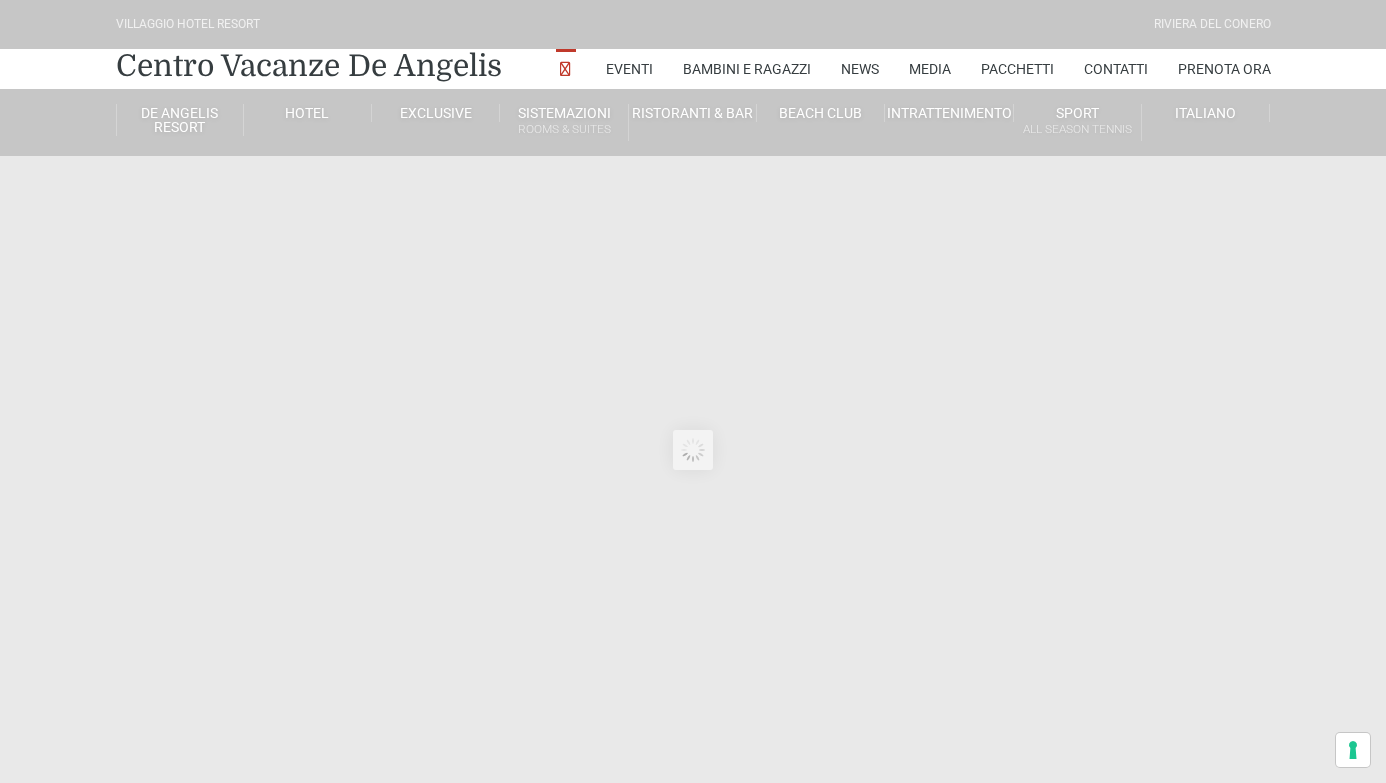 scroll, scrollTop: 0, scrollLeft: 0, axis: both 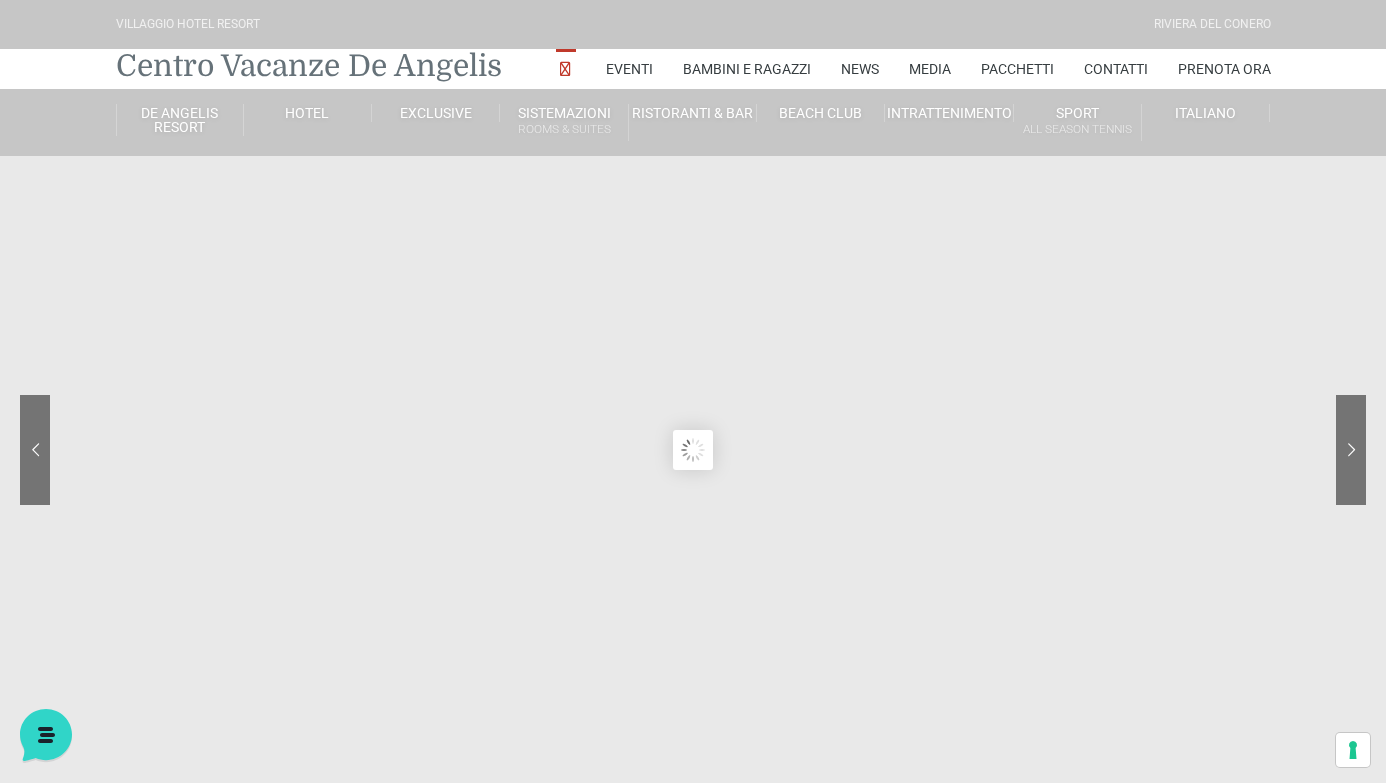 click on "Centro Vacanze De Angelis" at bounding box center [309, 66] 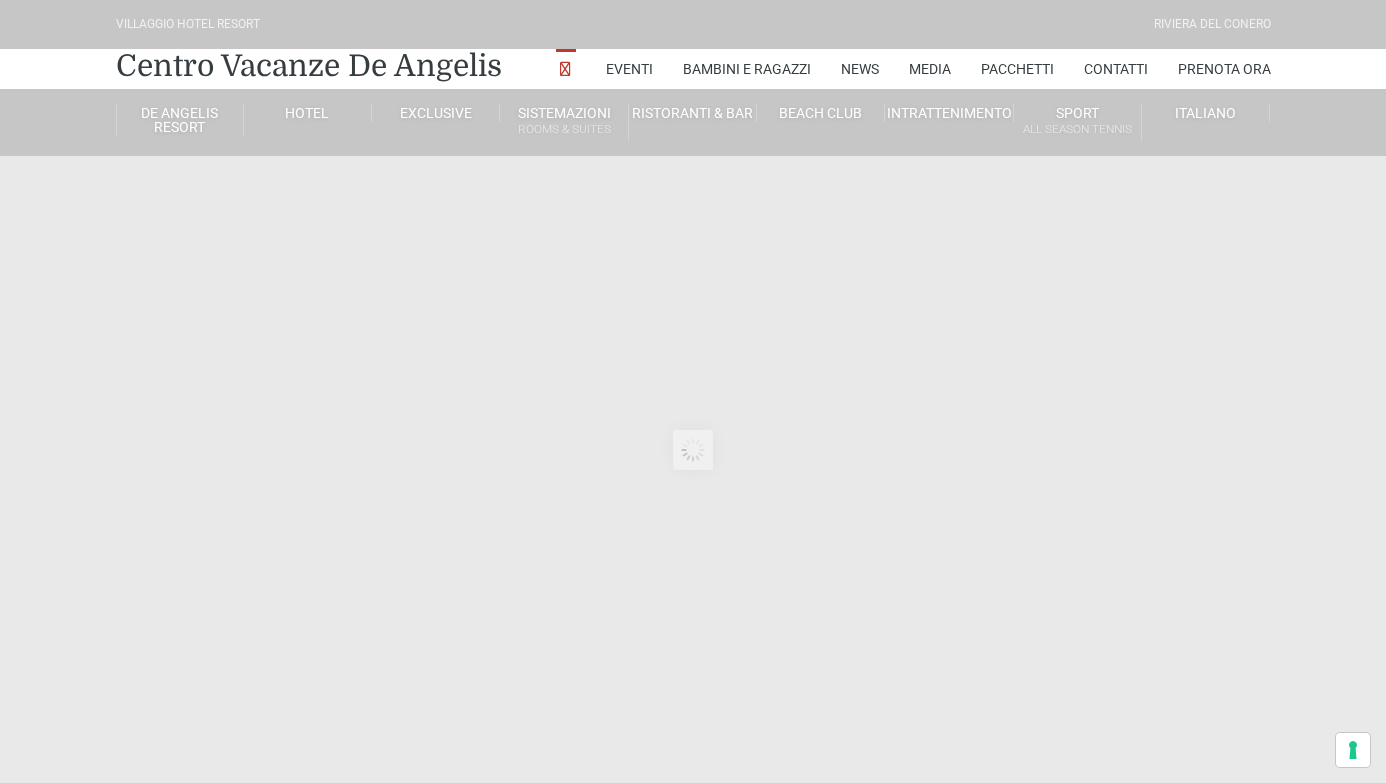 scroll, scrollTop: 0, scrollLeft: 0, axis: both 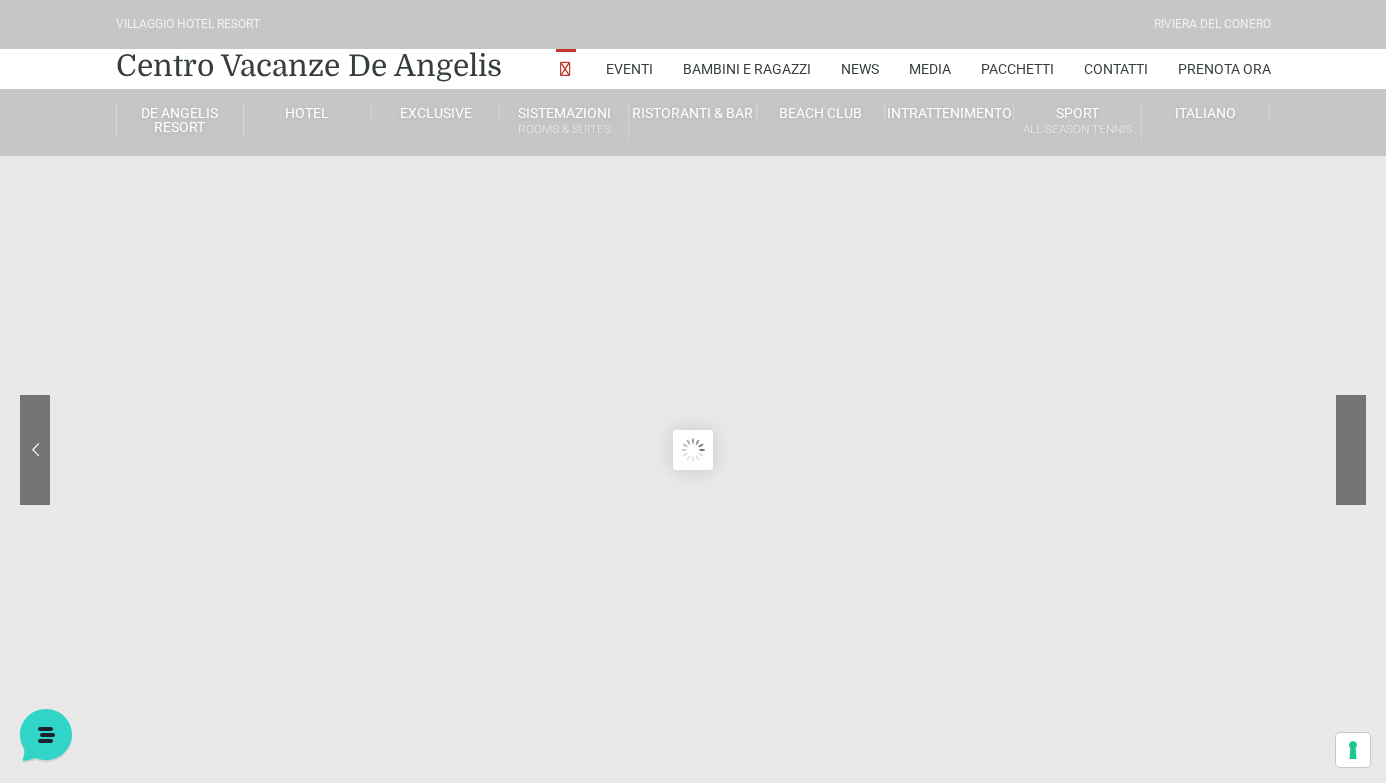 click 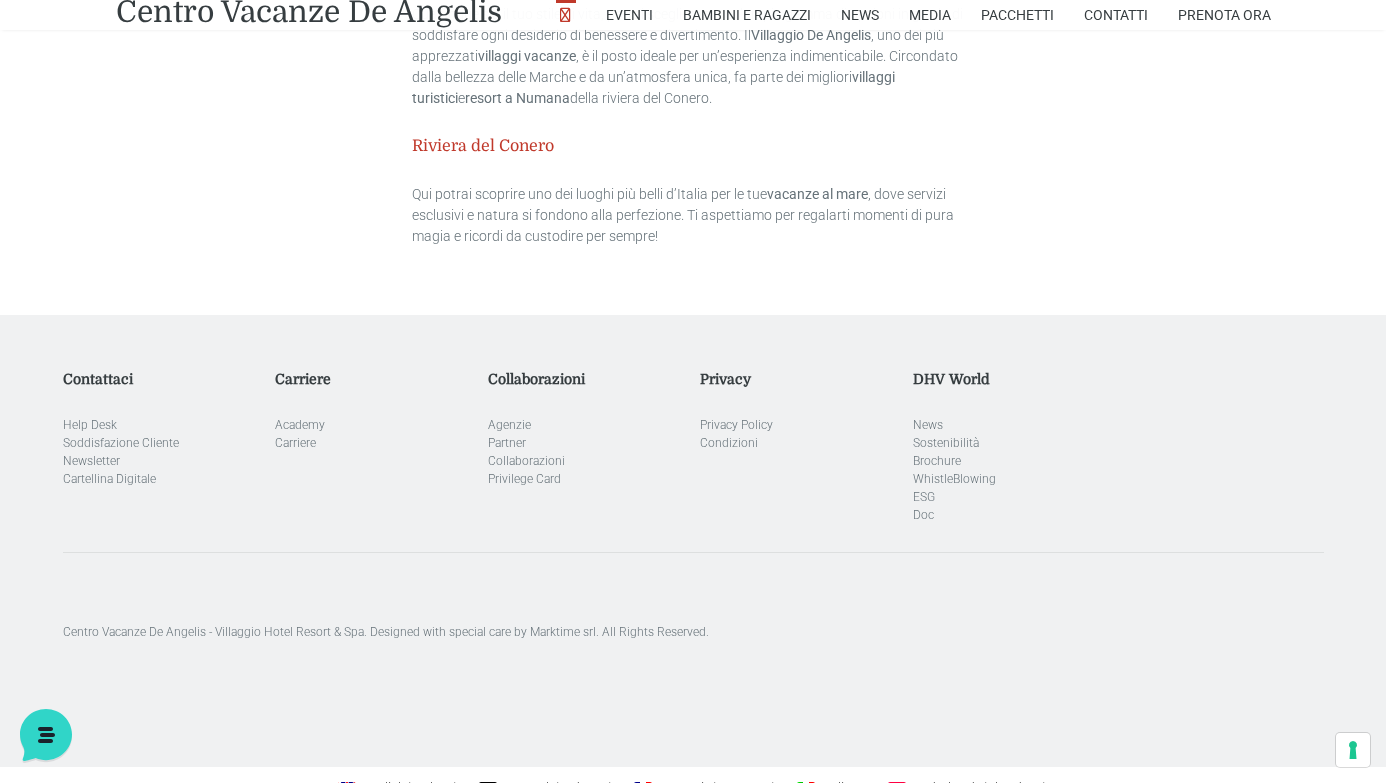 scroll, scrollTop: 5956, scrollLeft: 0, axis: vertical 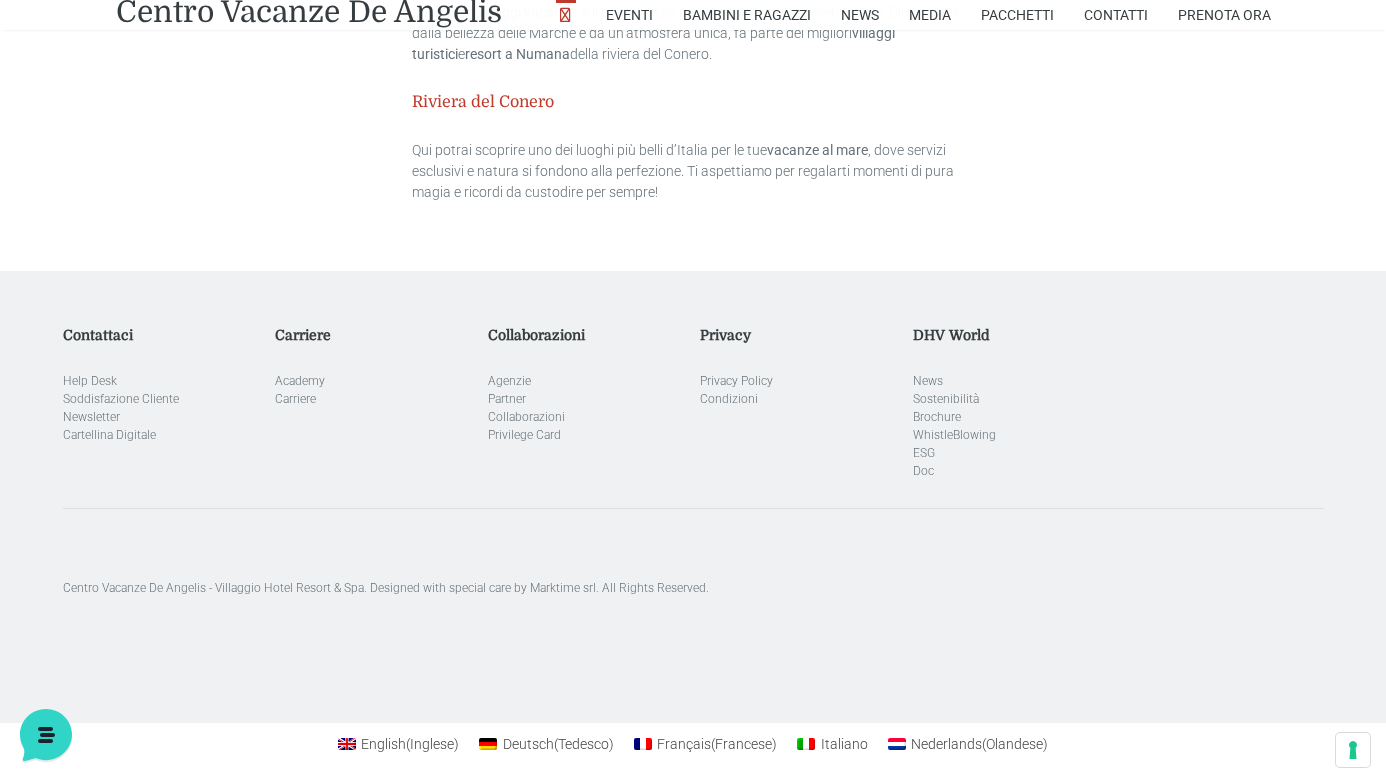click on "Nederlands  ( Olandese )" at bounding box center [968, 744] 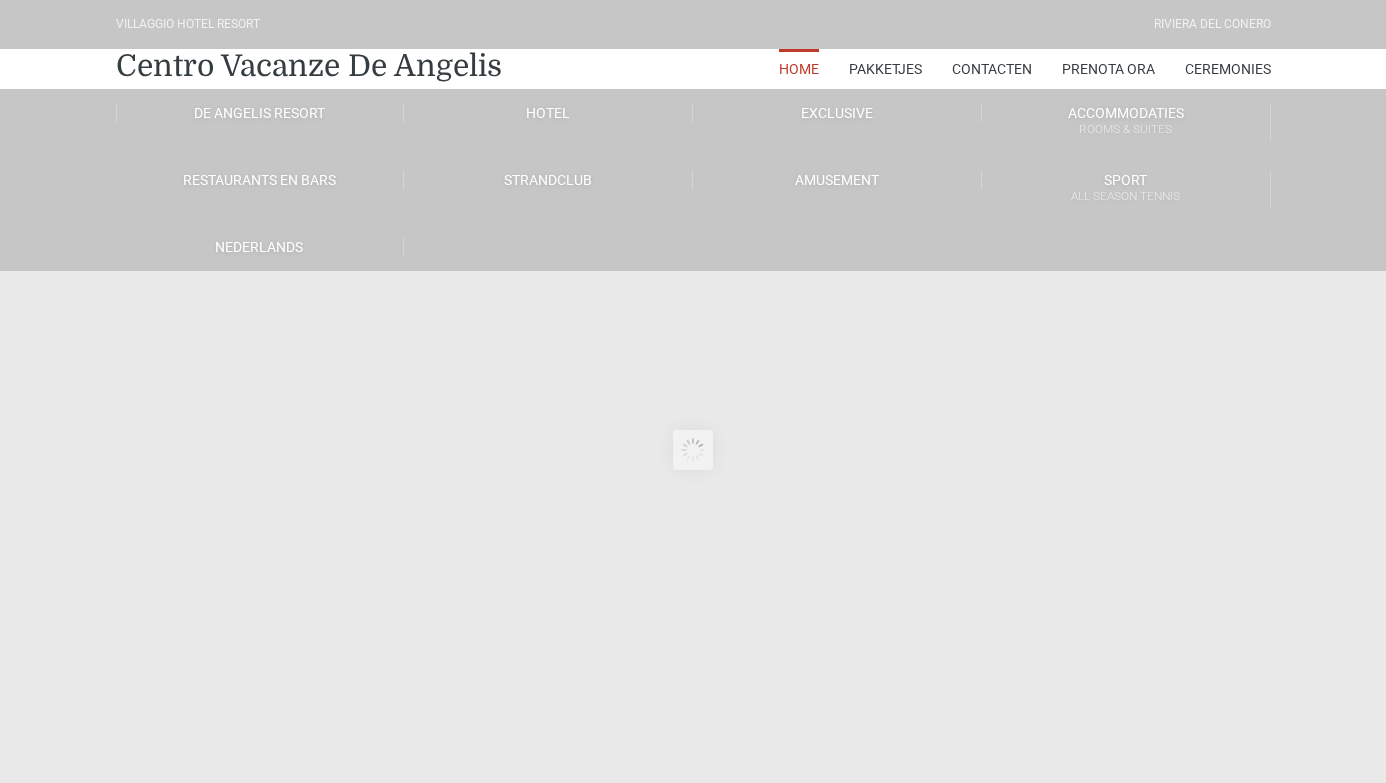 scroll, scrollTop: 0, scrollLeft: 0, axis: both 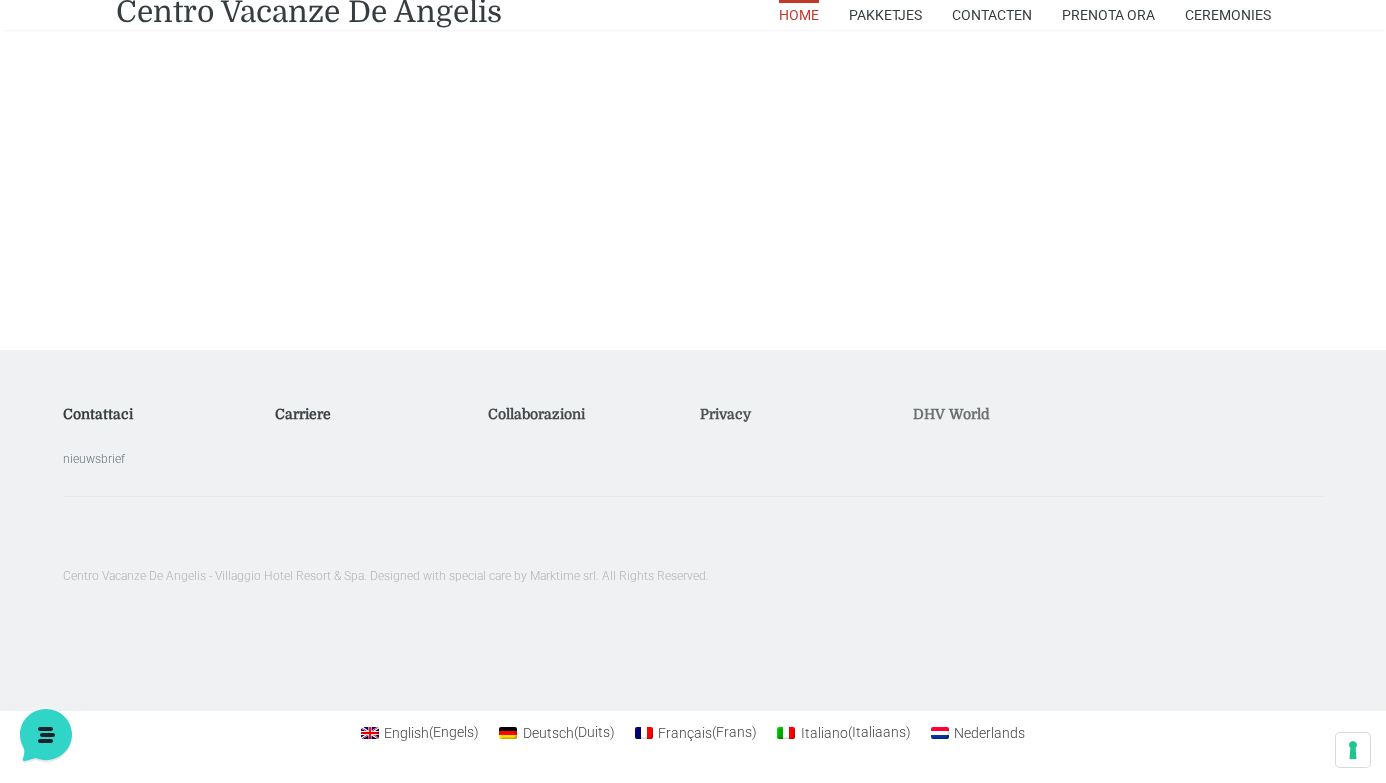click on "Italiano" at bounding box center [824, 733] 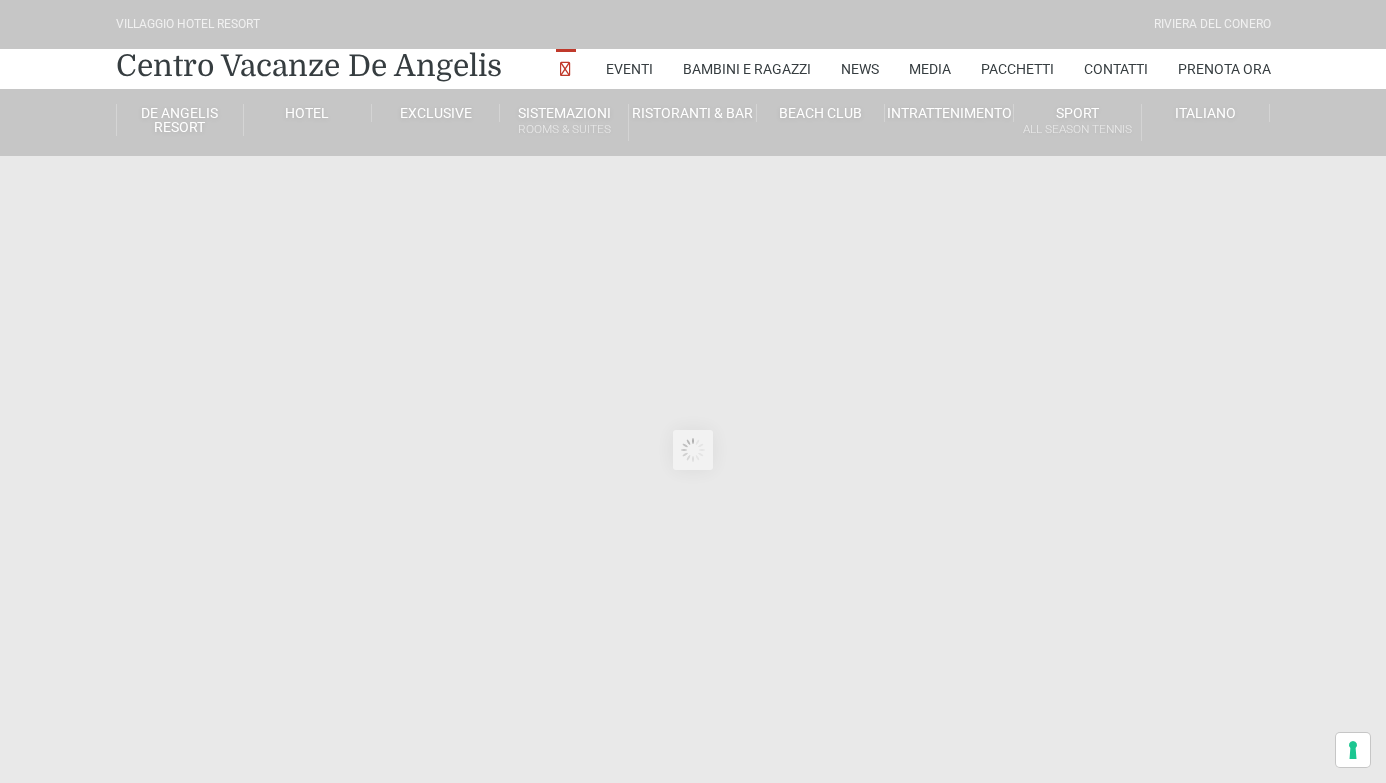 scroll, scrollTop: 0, scrollLeft: 0, axis: both 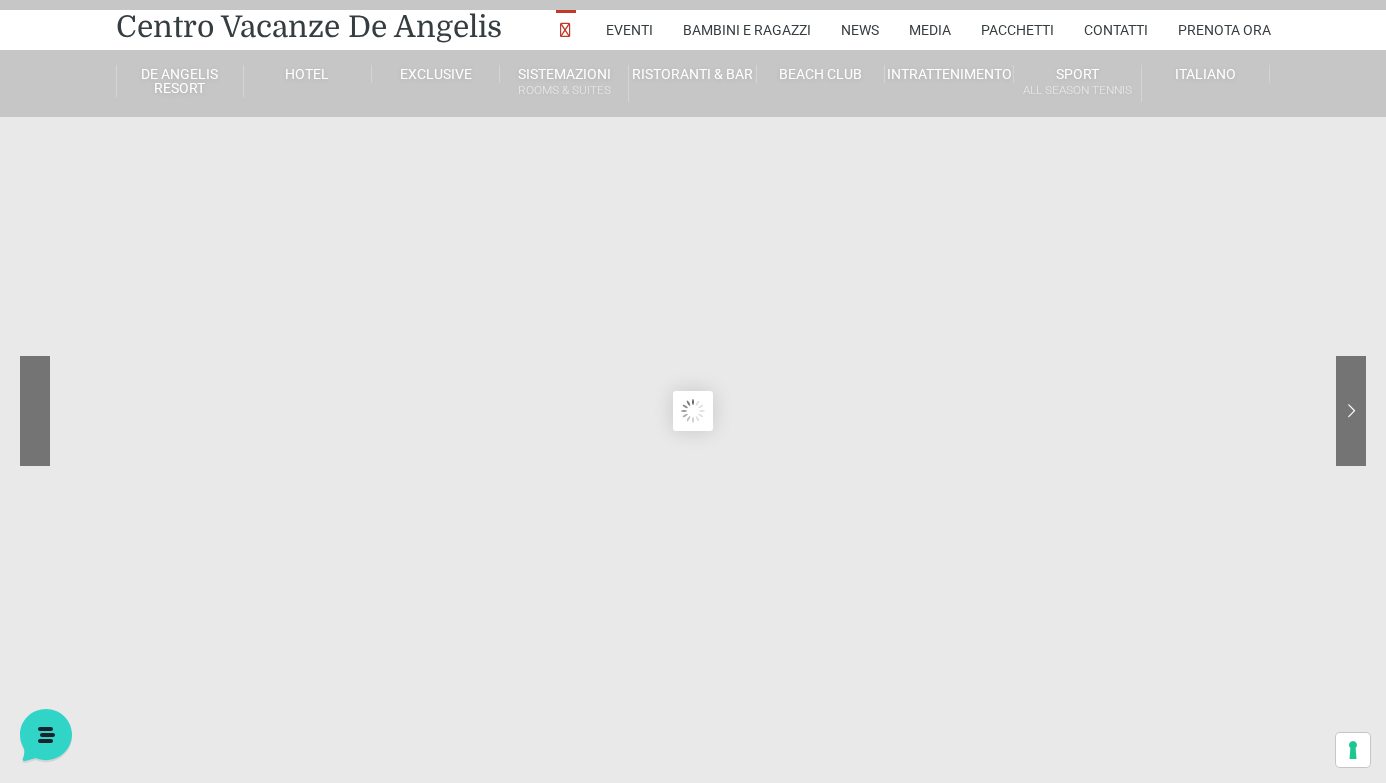 click 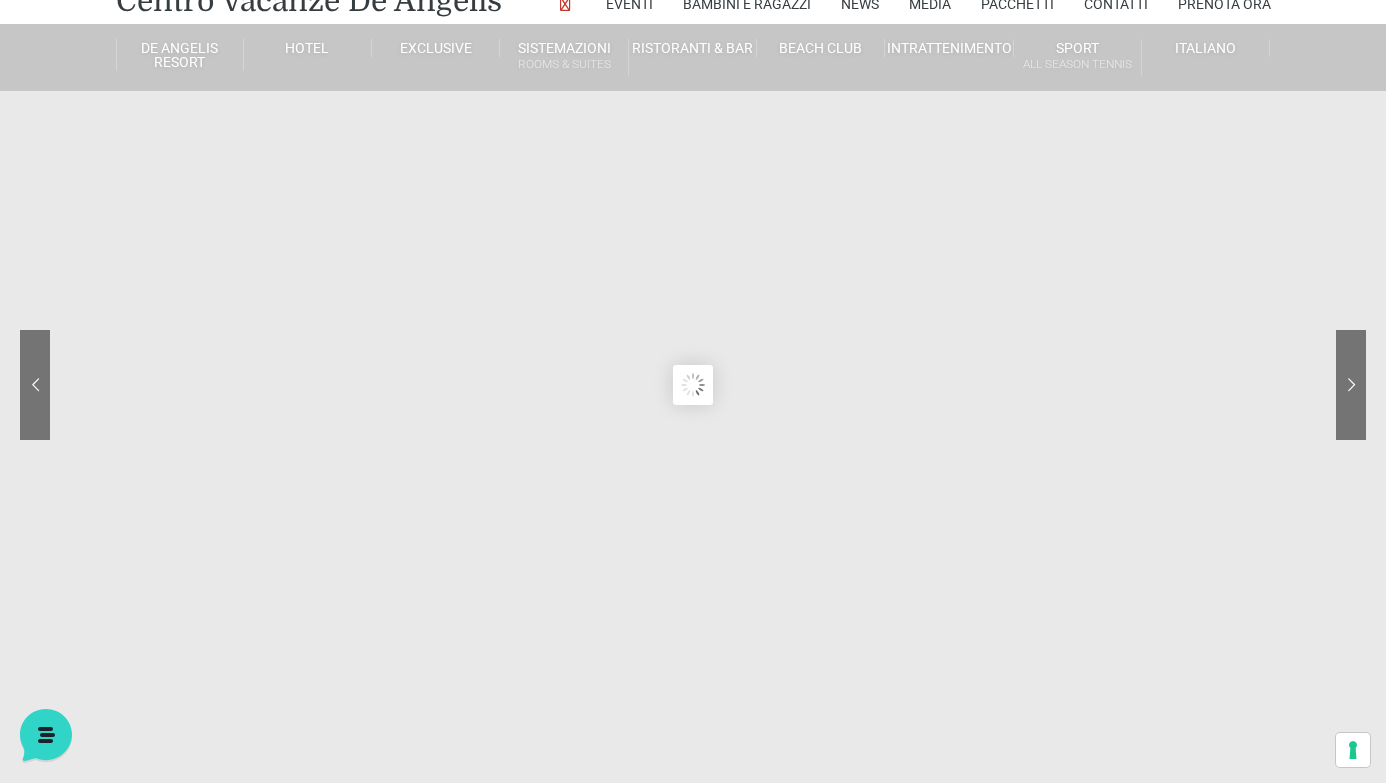 scroll, scrollTop: 0, scrollLeft: 0, axis: both 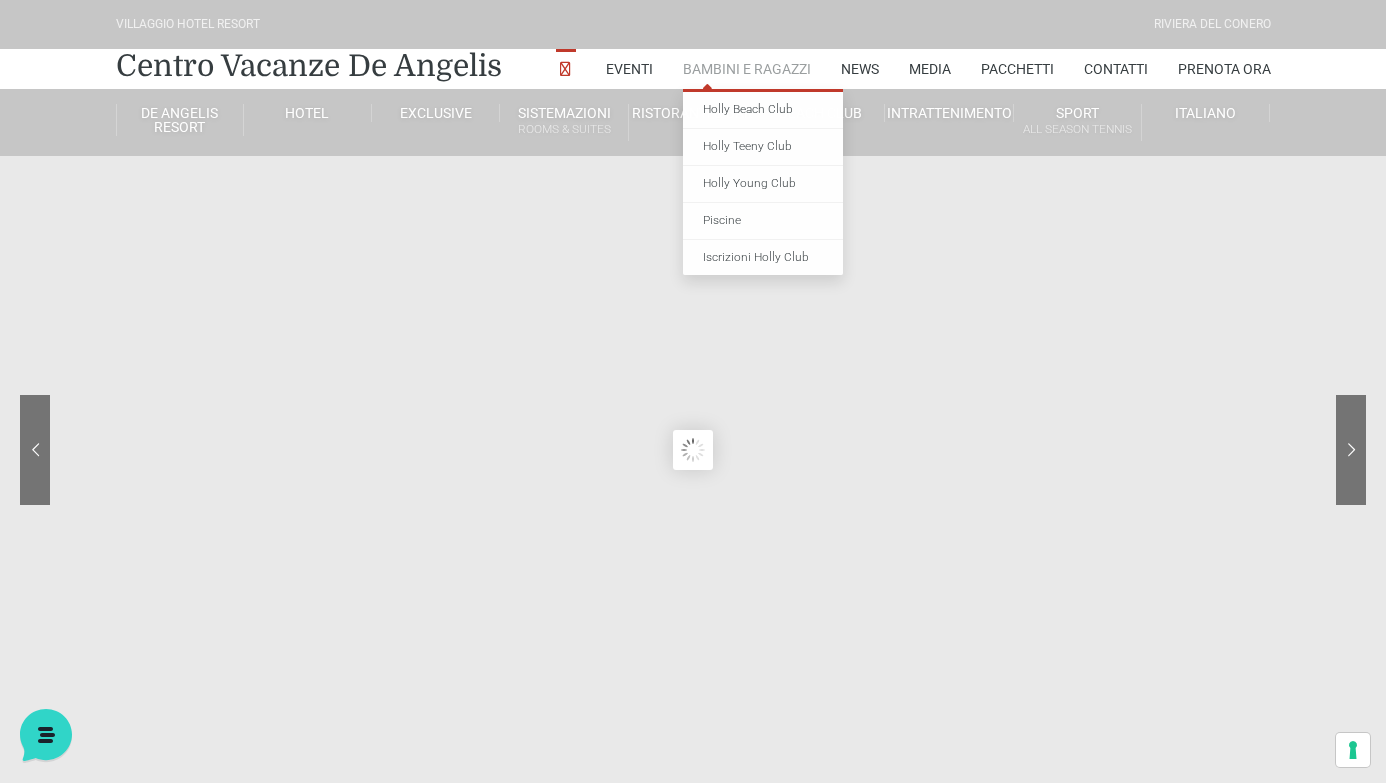 click on "Bambini e Ragazzi" at bounding box center (747, 69) 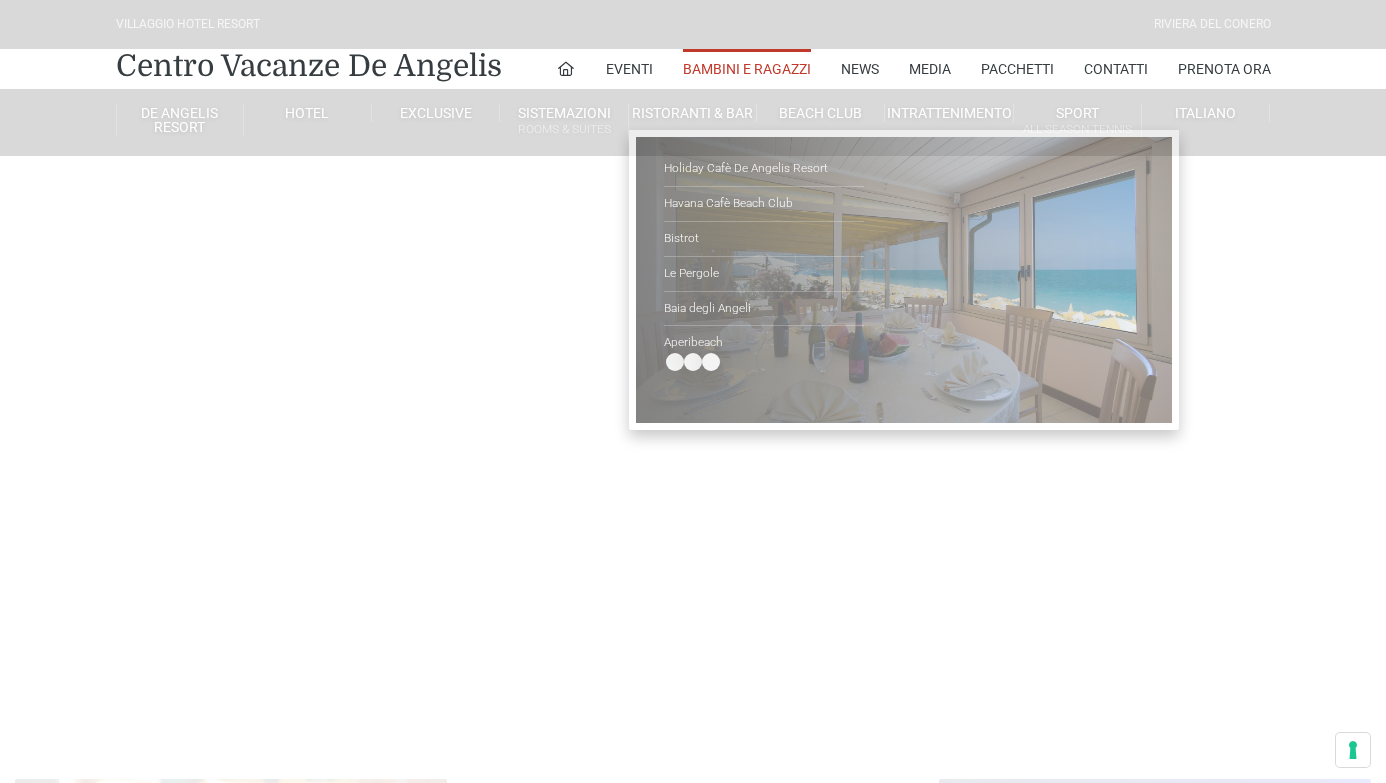 scroll, scrollTop: 0, scrollLeft: 0, axis: both 